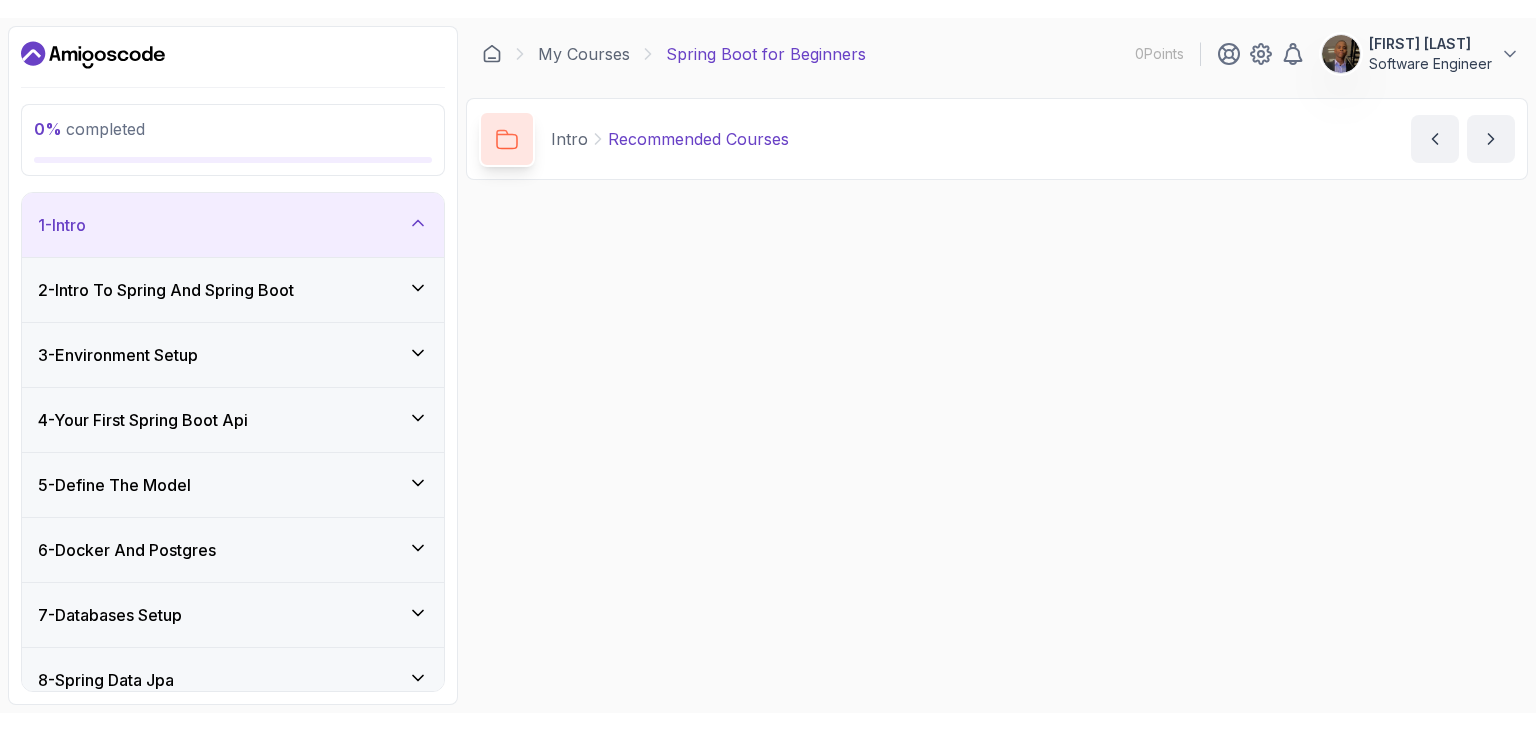 scroll, scrollTop: 0, scrollLeft: 0, axis: both 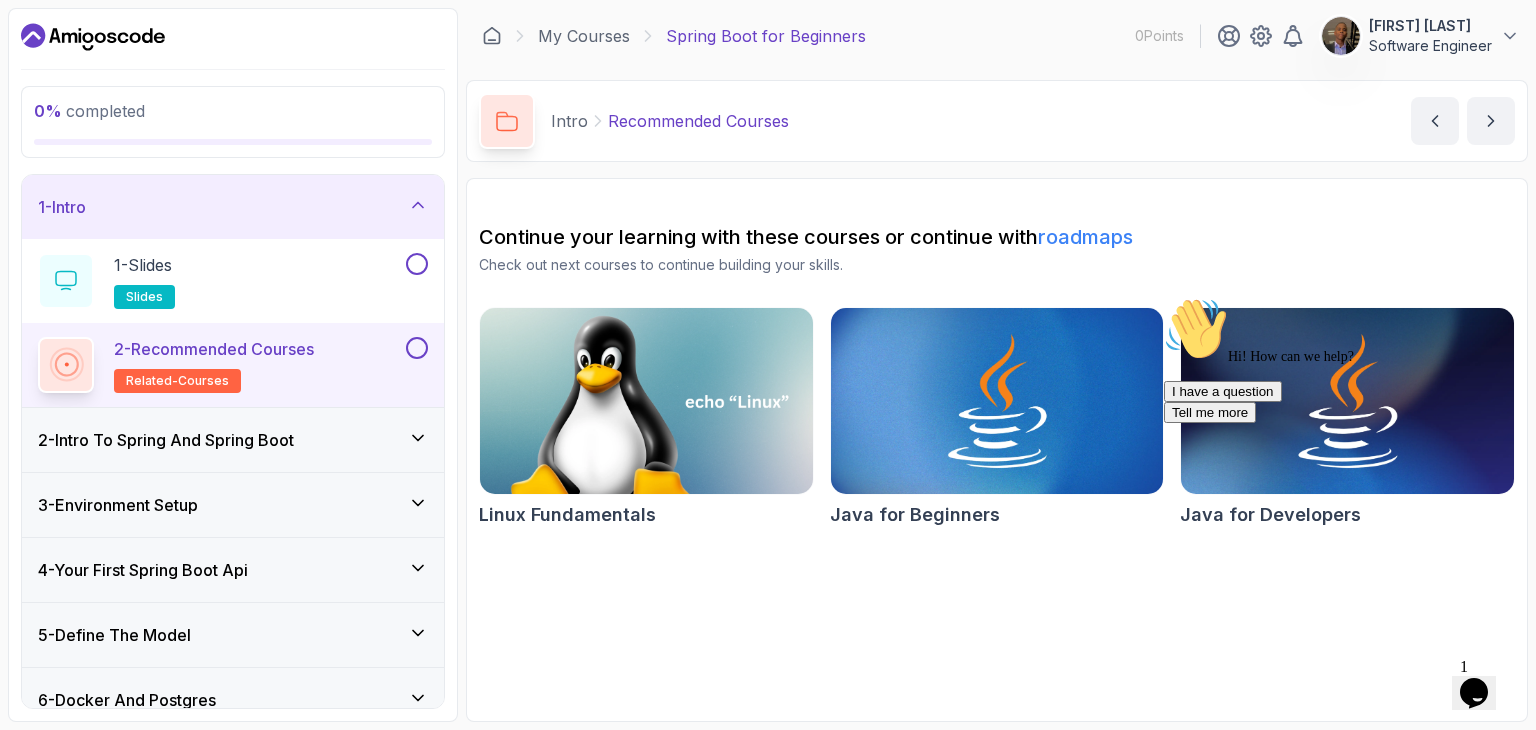 click on "My Courses Spring Boot for Beginners 0  Points [NAME] [LAST] Software Engineer" at bounding box center [997, 36] 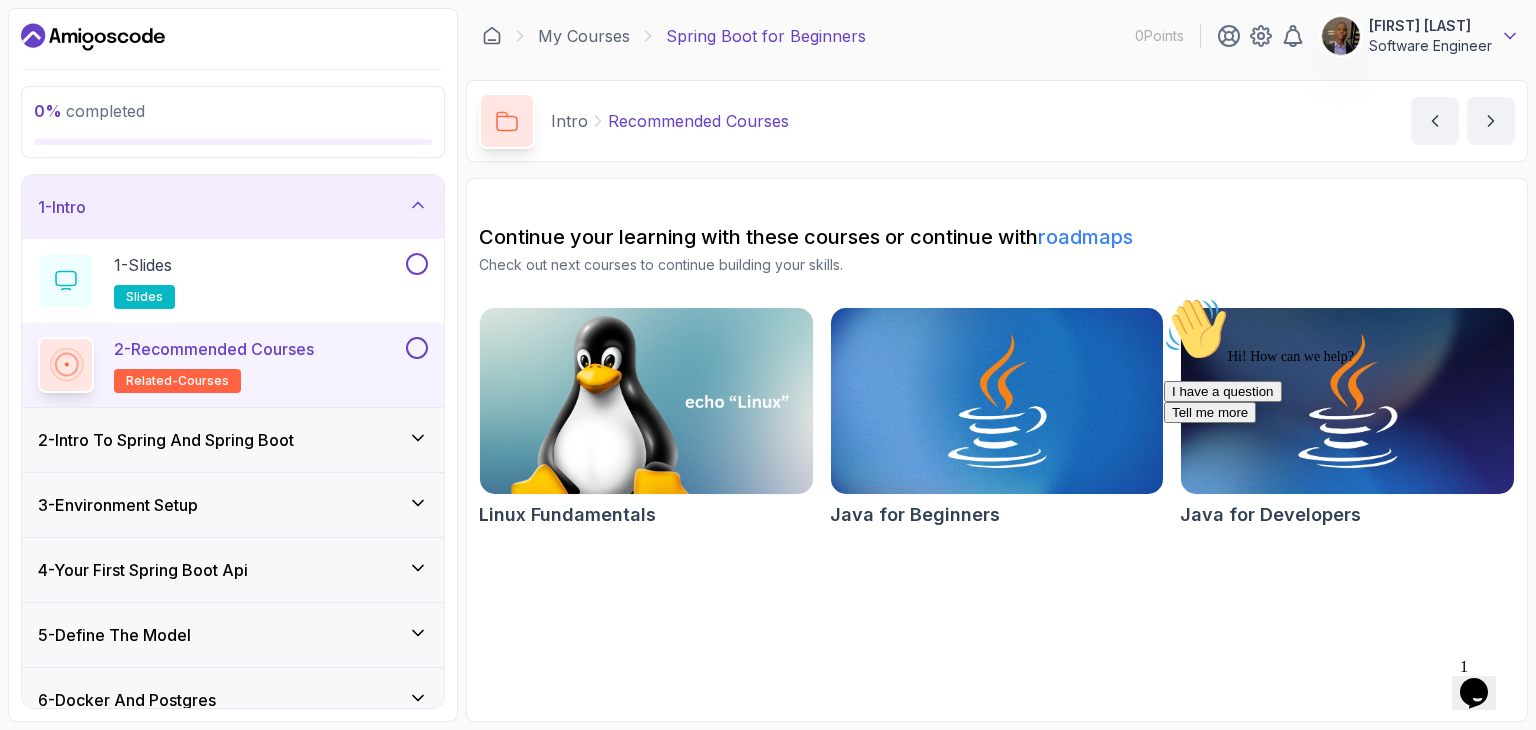 click 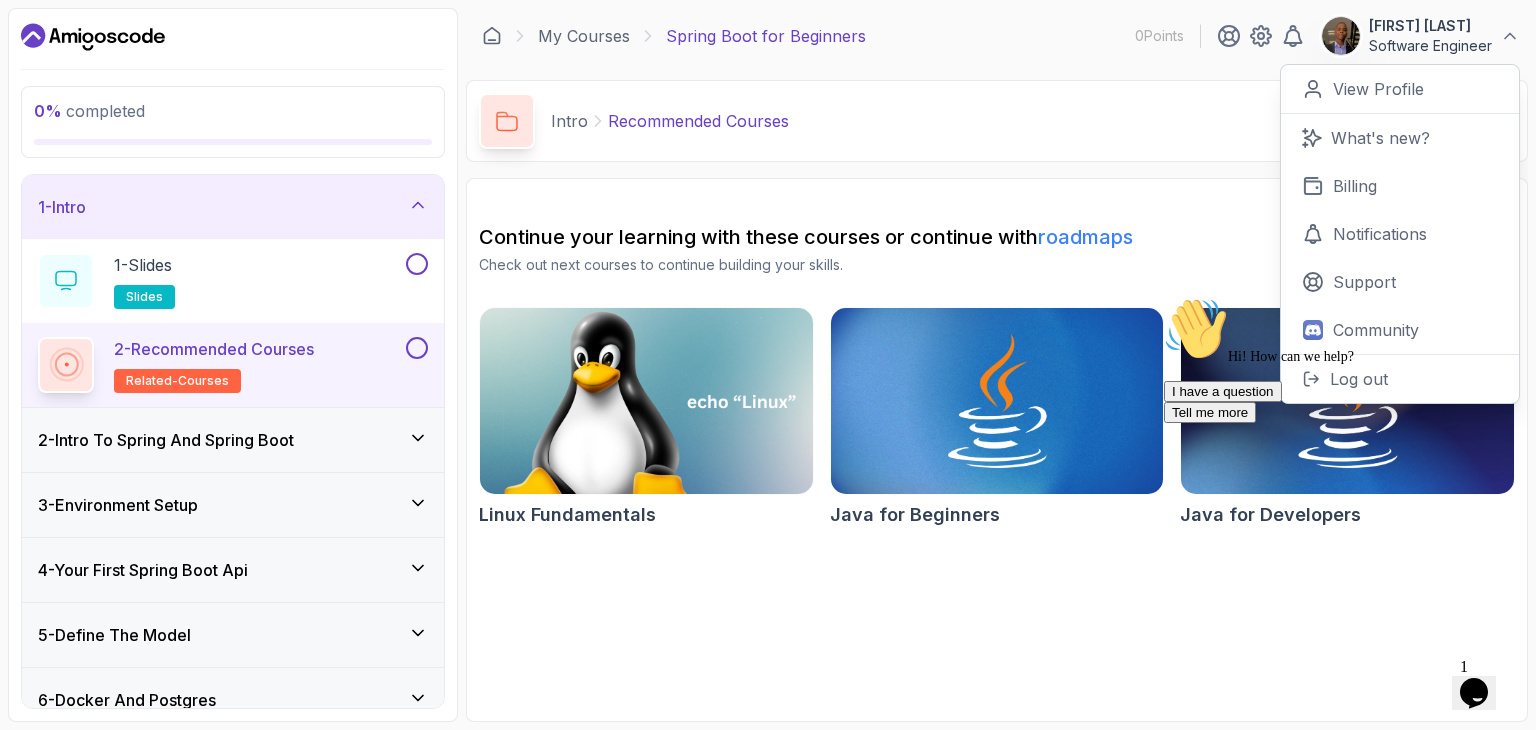 click at bounding box center (646, 401) 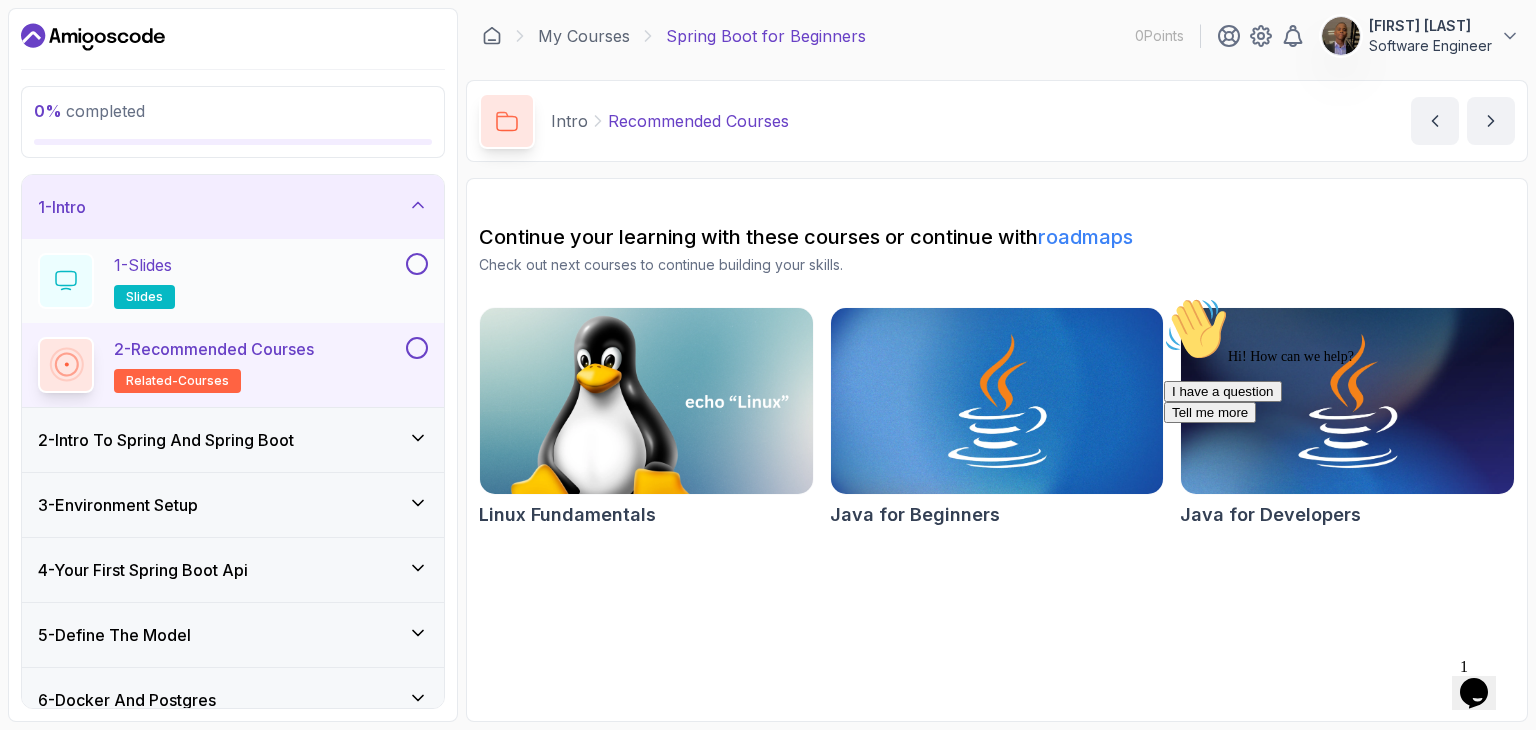 click on "1  -  Slides slides" at bounding box center (220, 281) 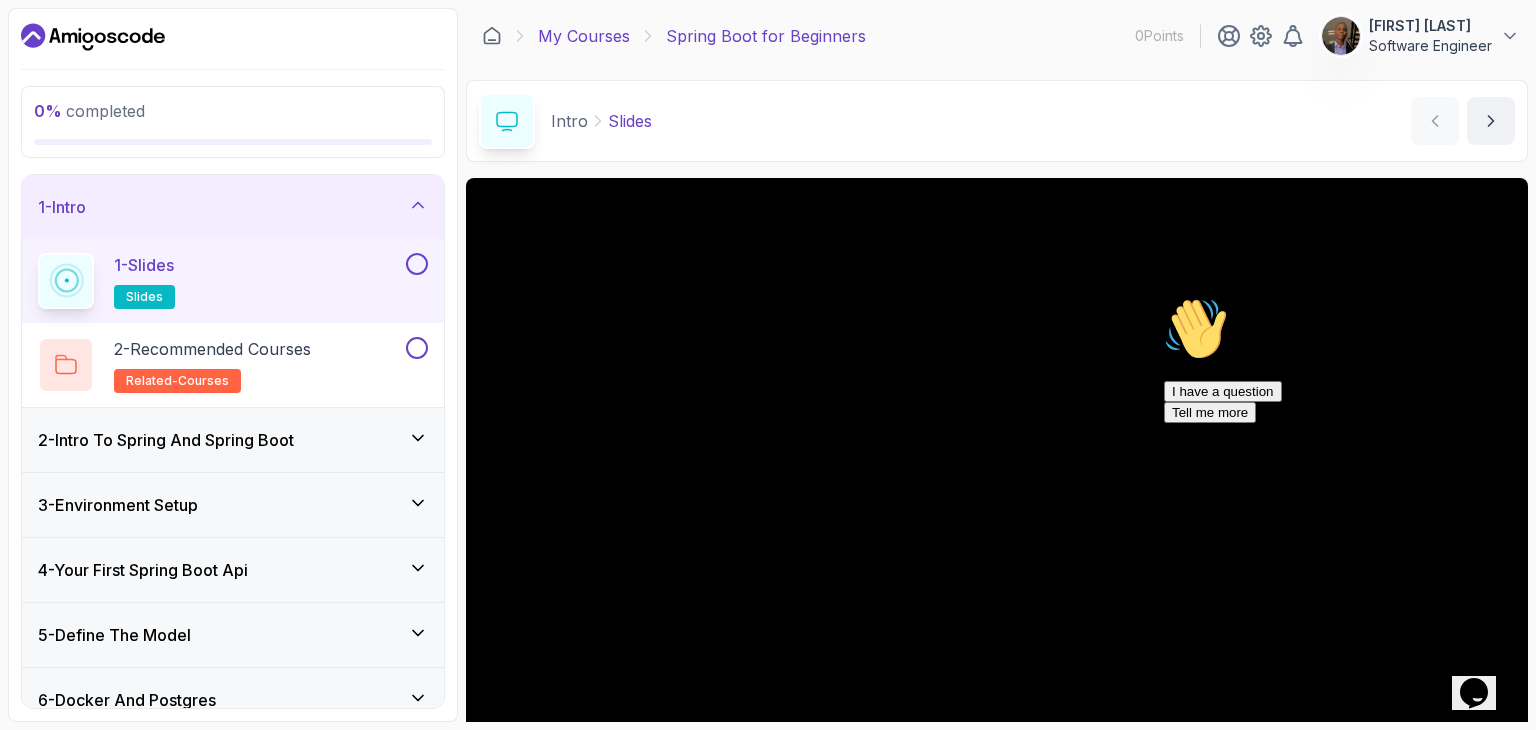 click on "My Courses" at bounding box center (584, 36) 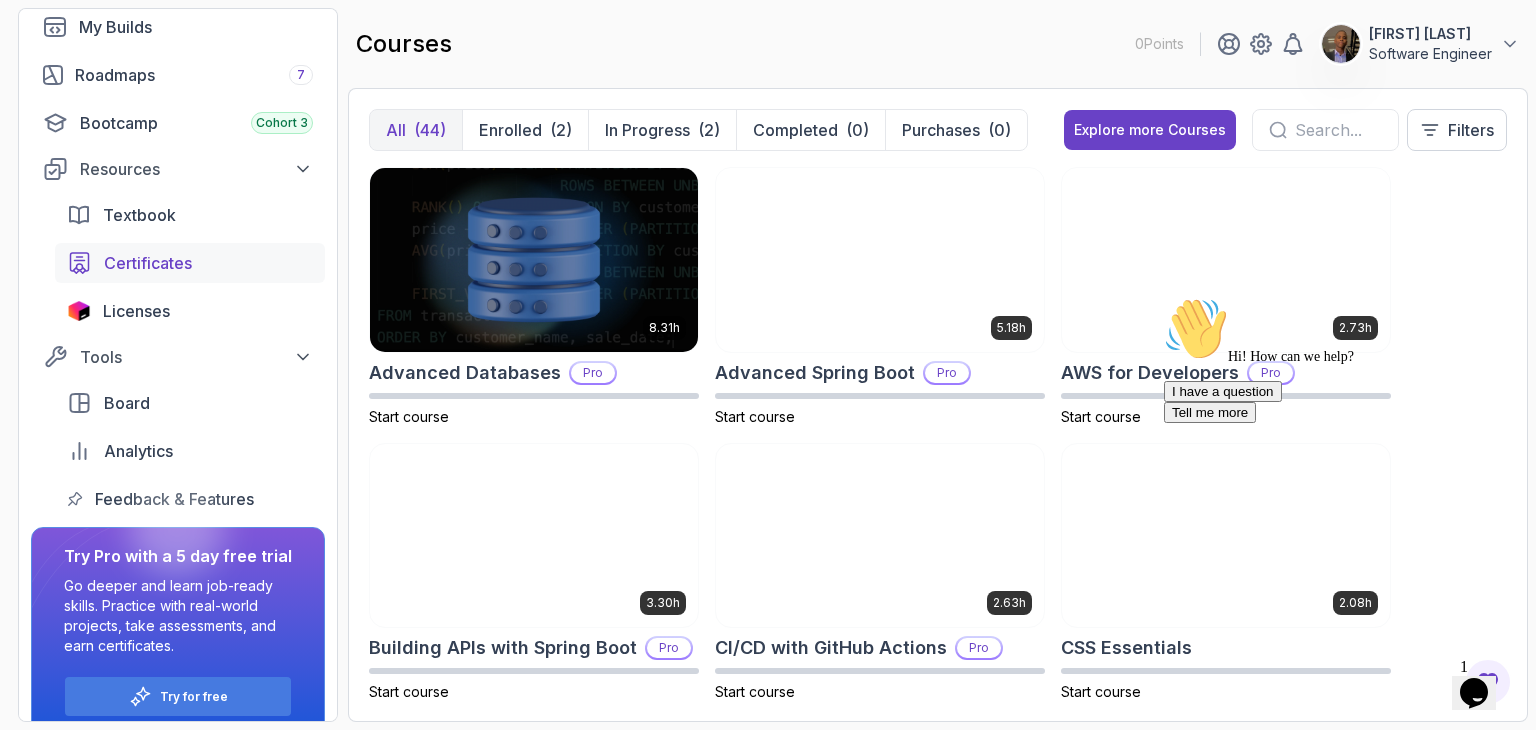 scroll, scrollTop: 224, scrollLeft: 0, axis: vertical 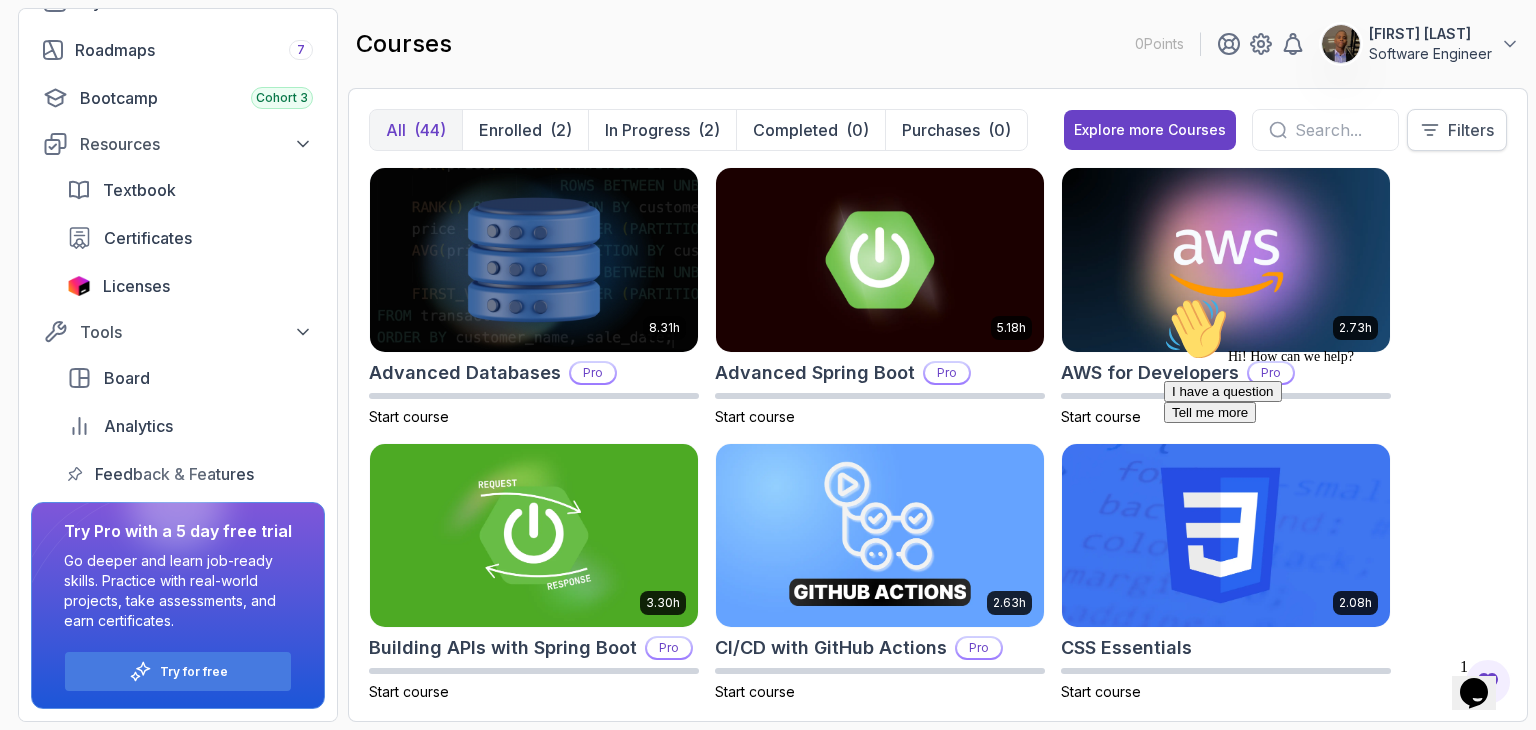 click on "Filters" at bounding box center [1457, 130] 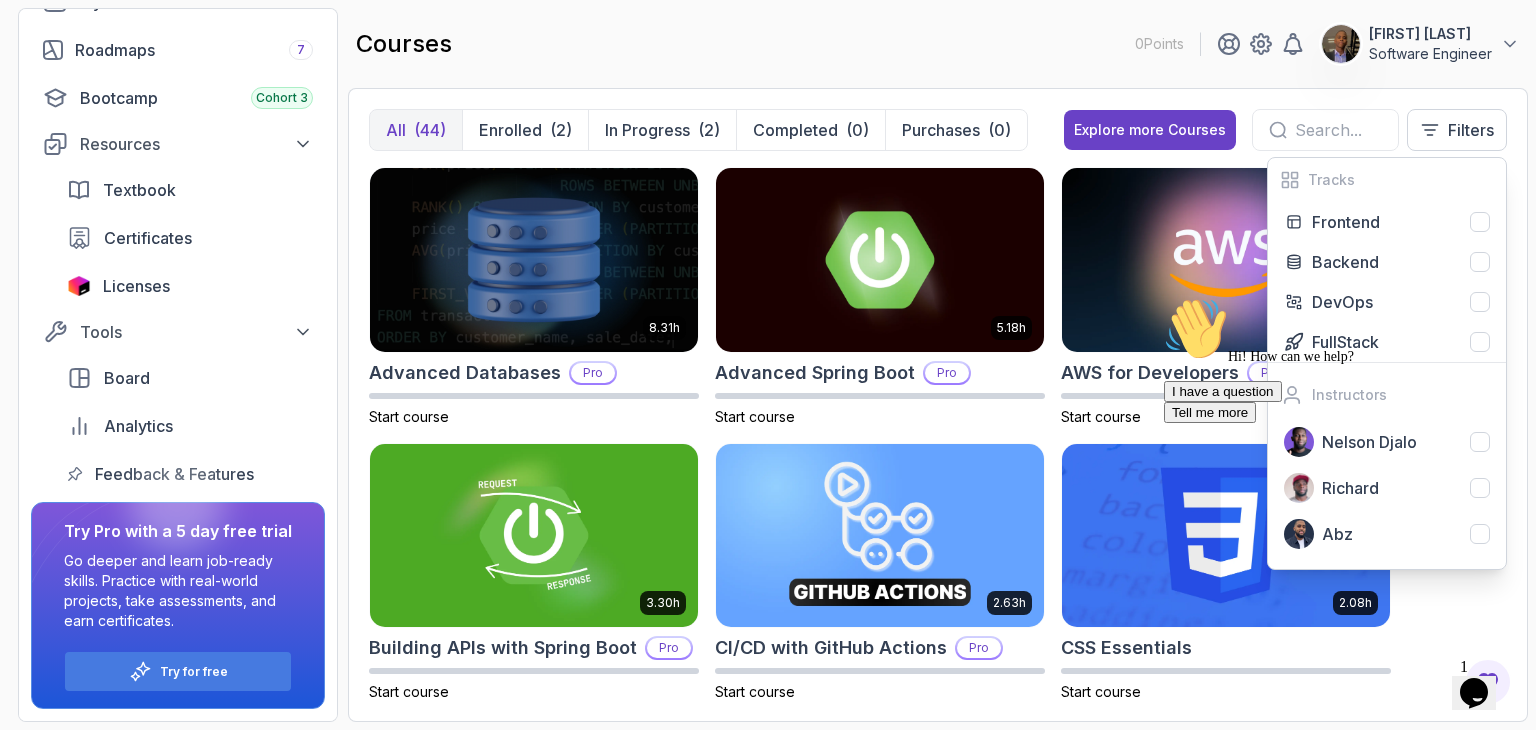 click on "courses   0  Points [NAME] [LAST] Software Engineer" at bounding box center [938, 44] 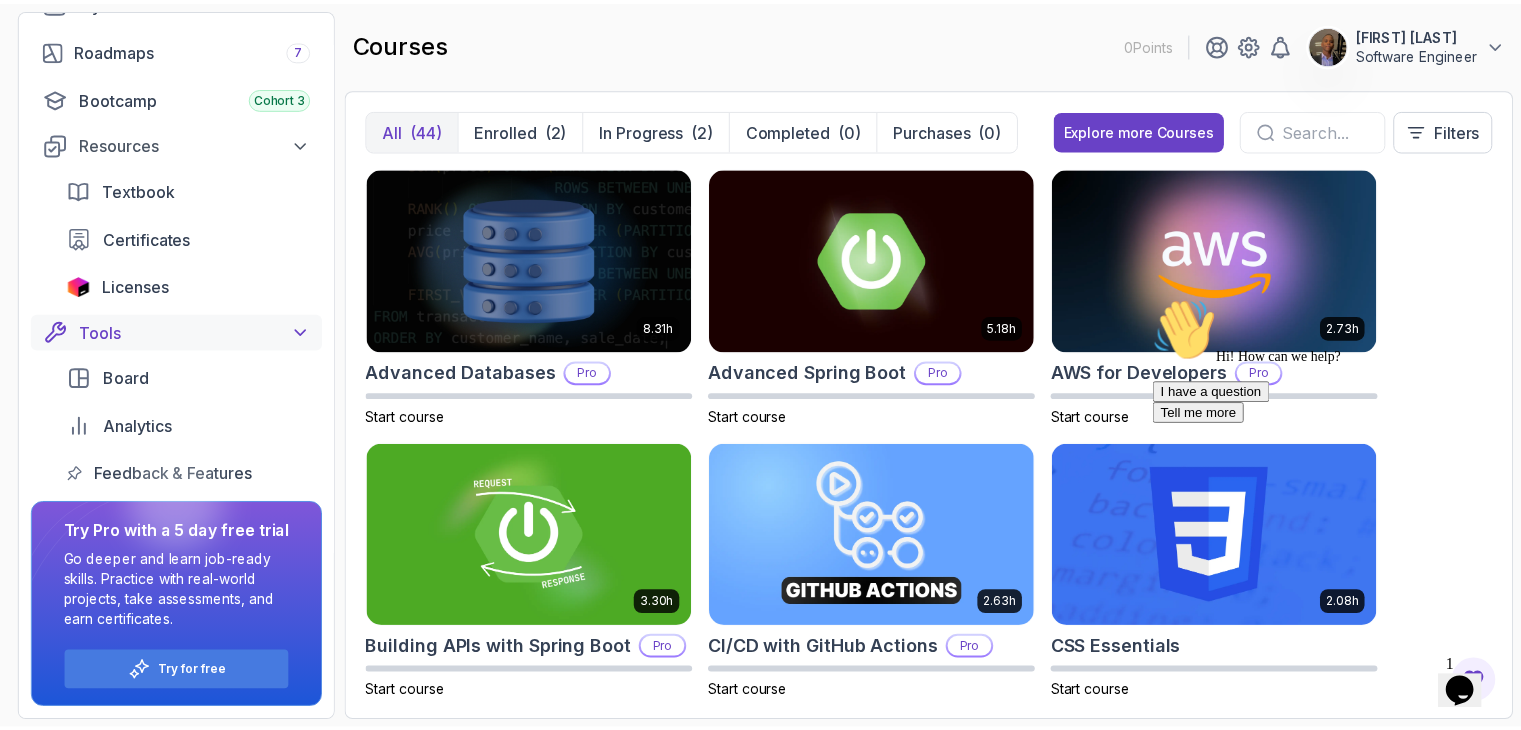 scroll, scrollTop: 0, scrollLeft: 0, axis: both 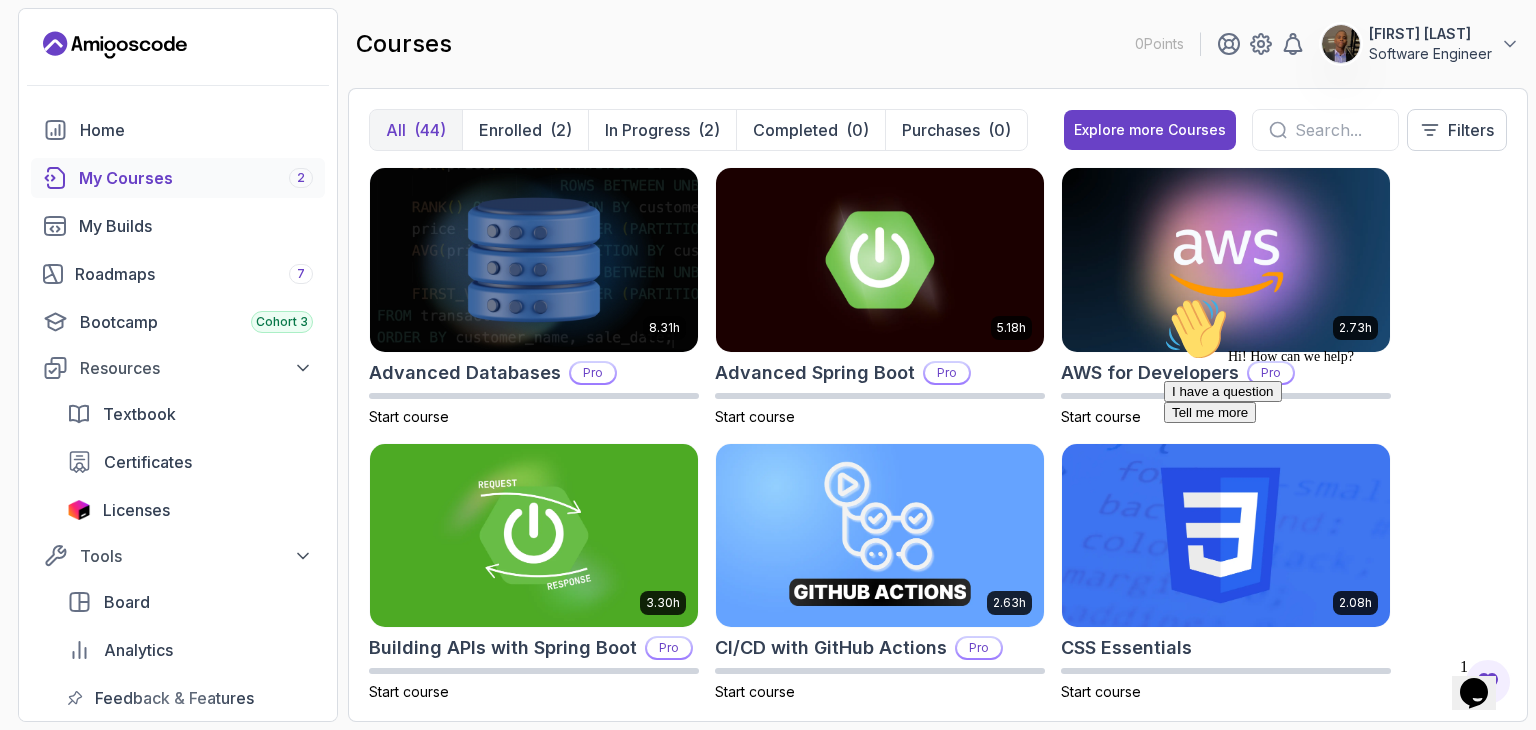 click 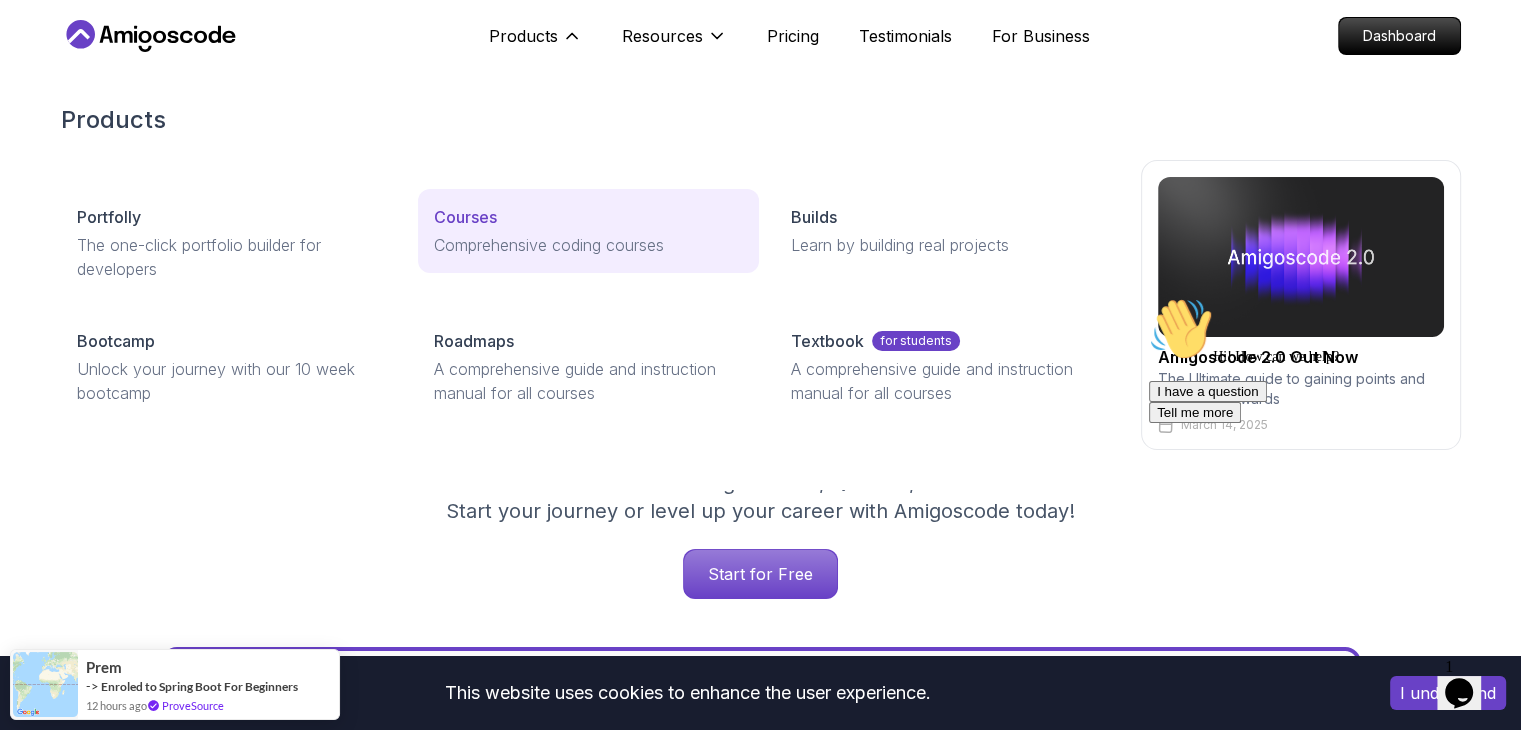 click on "Comprehensive coding courses" at bounding box center (588, 245) 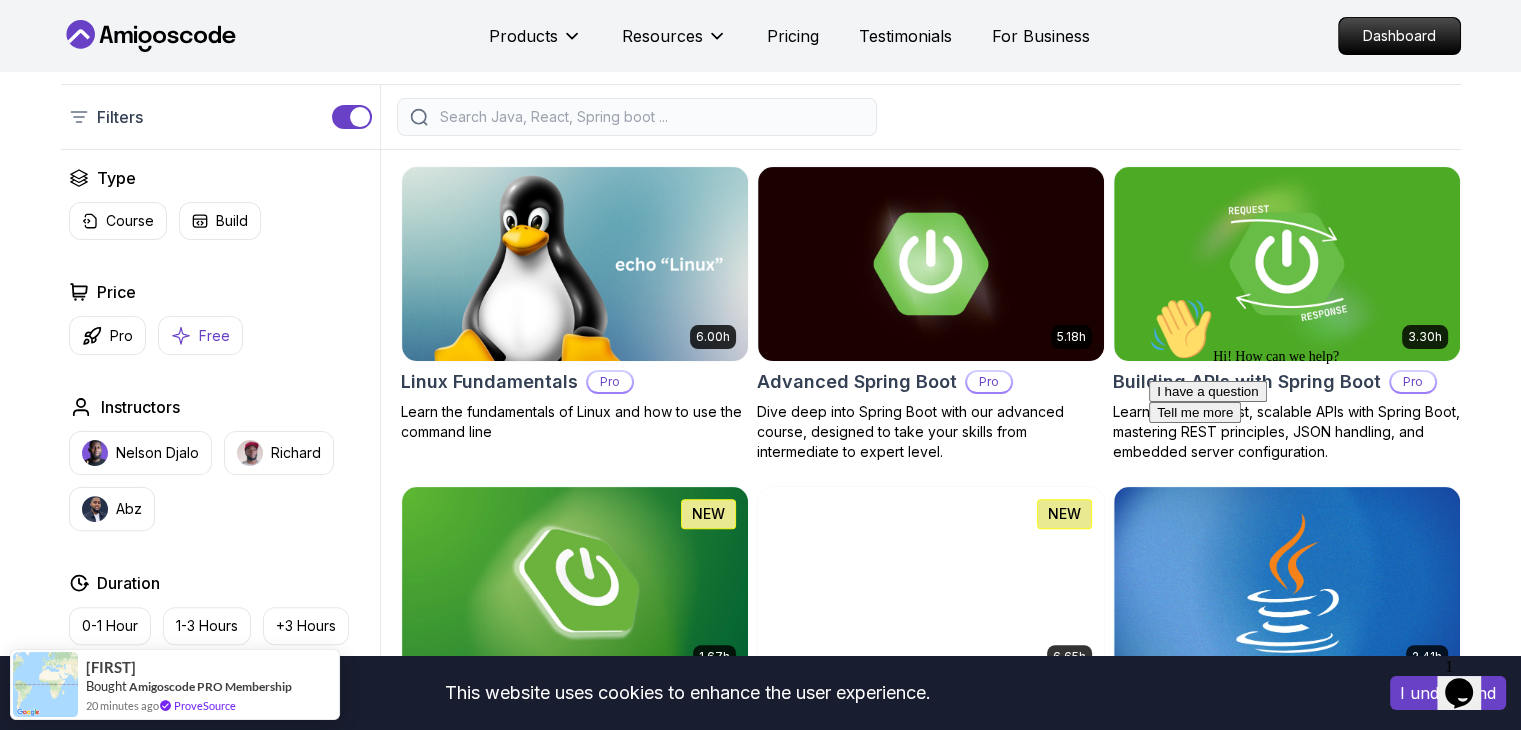 scroll, scrollTop: 463, scrollLeft: 0, axis: vertical 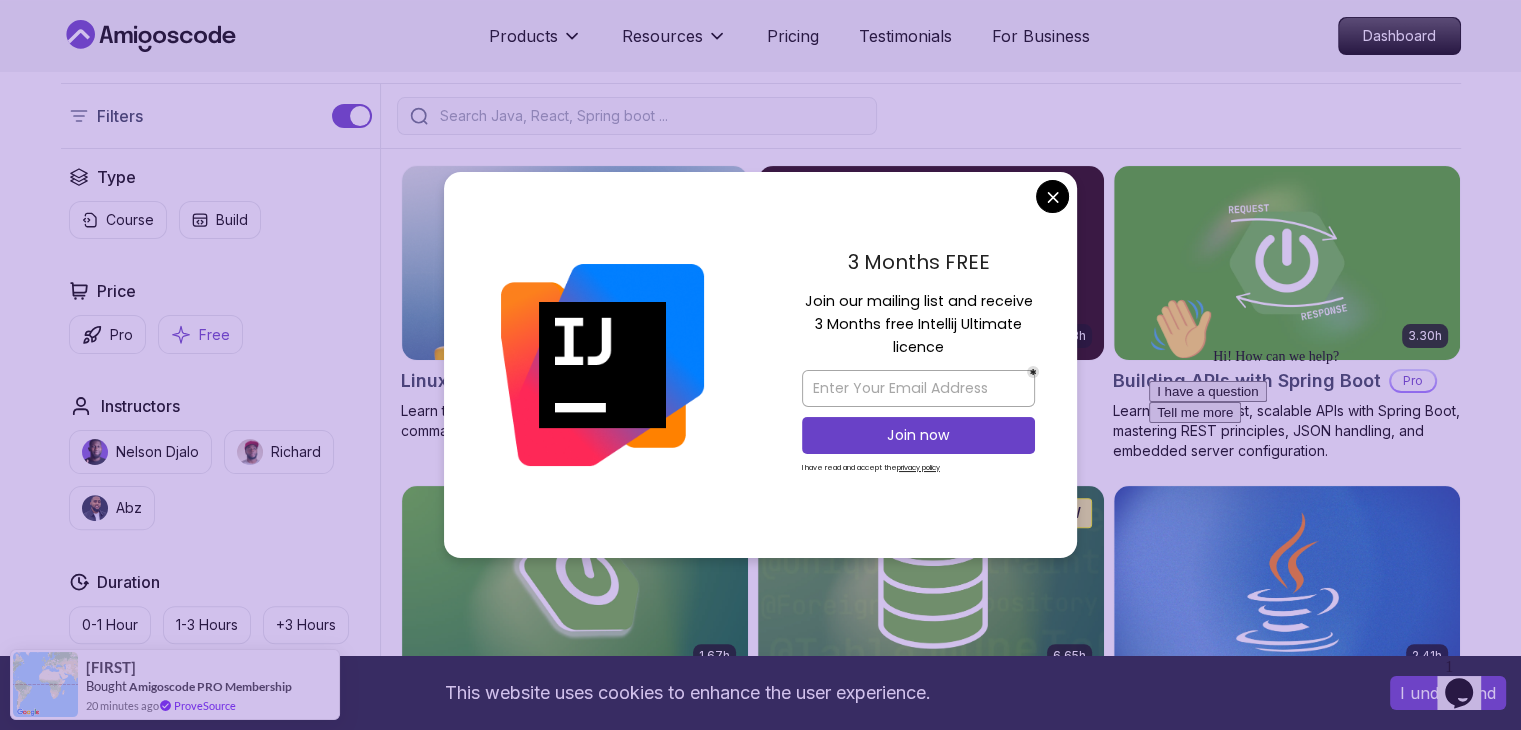 click on "Free" at bounding box center (200, 334) 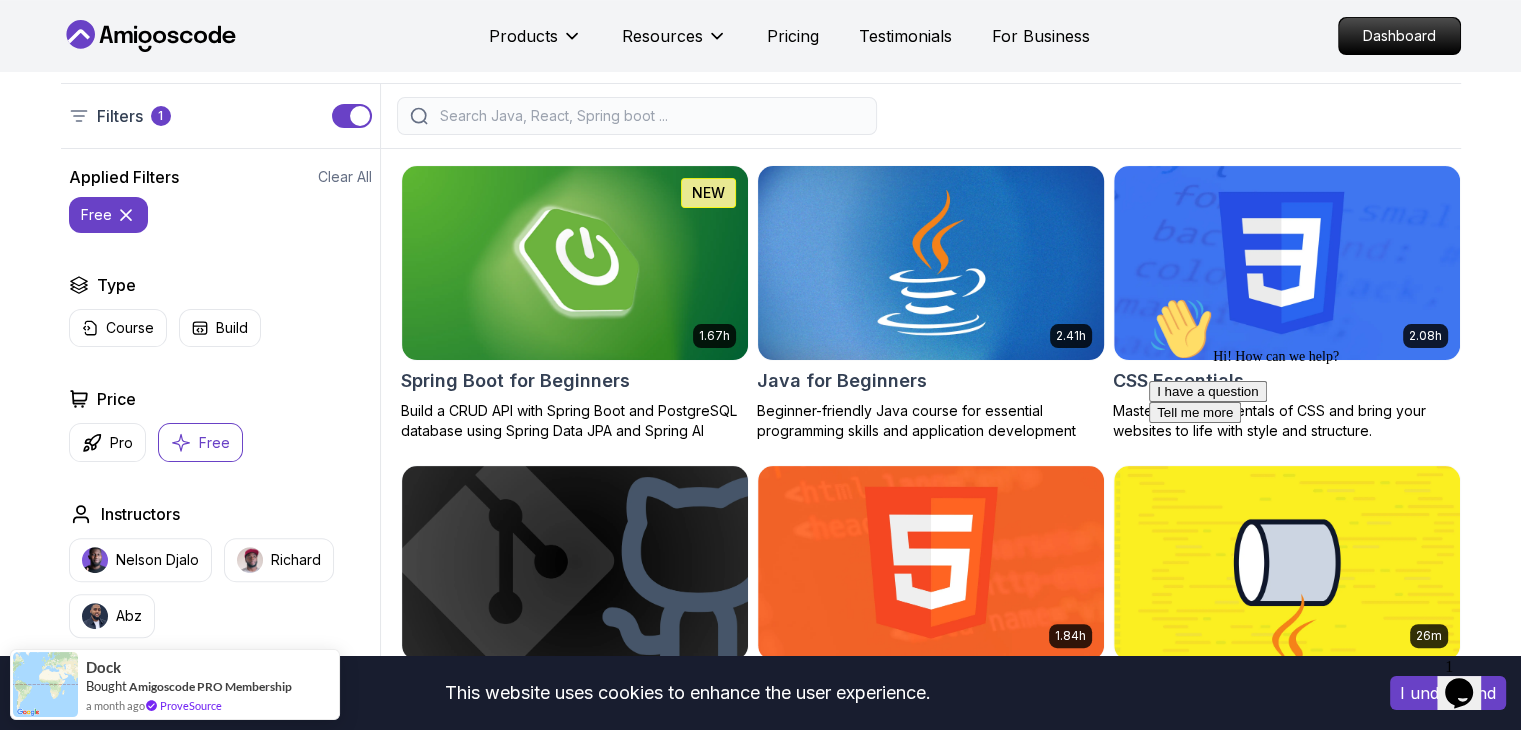 click on "This website uses cookies to enhance the user experience. I understand Products Resources Pricing Testimonials For Business Dashboard Products Resources Pricing Testimonials For Business Dashboard All Courses Learn Java, Spring Boot, DevOps & More with Amigoscode Premium Courses Master in-demand skills like Java, Spring Boot, DevOps, React, and more through hands-on, expert-led courses. Advance your software development career with real-world projects and practical learning. Filters 1 Filters 1 Applied Filters Clear All free Type Course Build Price Pro Free Instructors Nelson Djalo Richard Abz Duration 0-1 Hour 1-3 Hours +3 Hours Track Front End Back End Dev Ops Full Stack Level Junior Mid-level Senior 1.67h NEW Spring Boot for Beginners Build a CRUD API with Spring Boot and PostgreSQL database using Spring Data JPA and Spring AI 2.41h Java for Beginners Beginner-friendly Java course for essential programming skills and application development 2.08h CSS Essentials Git & GitHub Fundamentals 1.84h 26m 38m 2.05h" at bounding box center [760, 2543] 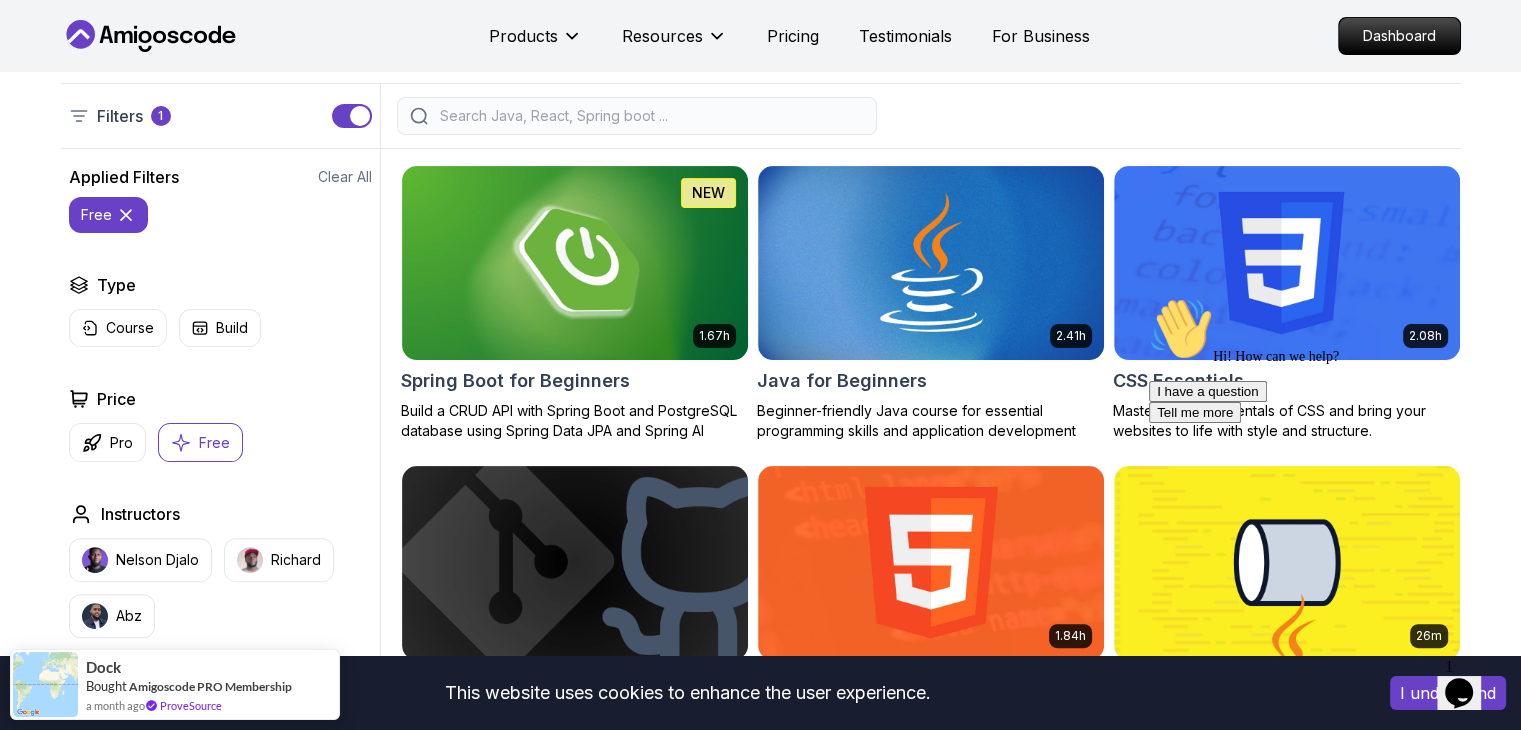 click on "Hi! How can we help? I have a question Tell me more" at bounding box center (1329, 360) 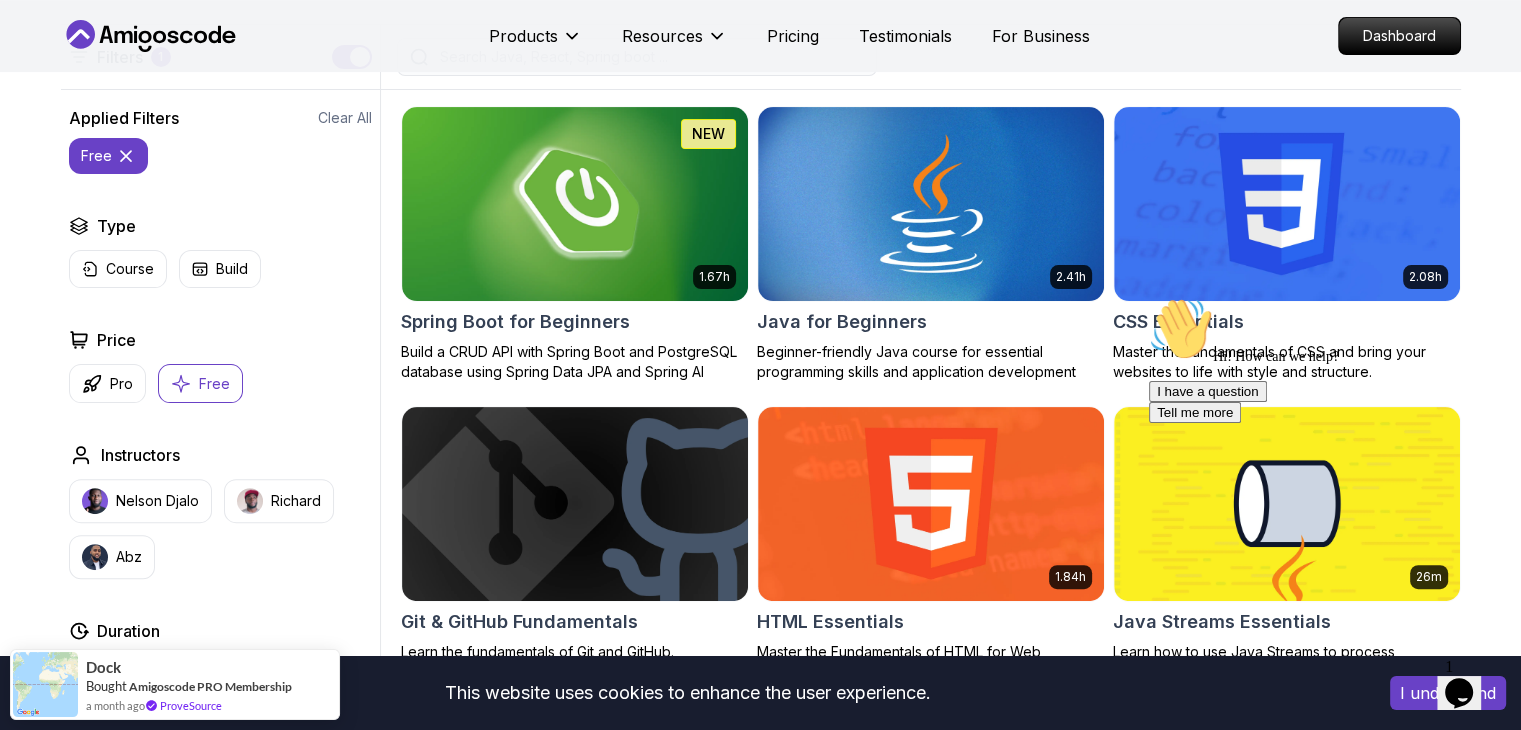 scroll, scrollTop: 523, scrollLeft: 0, axis: vertical 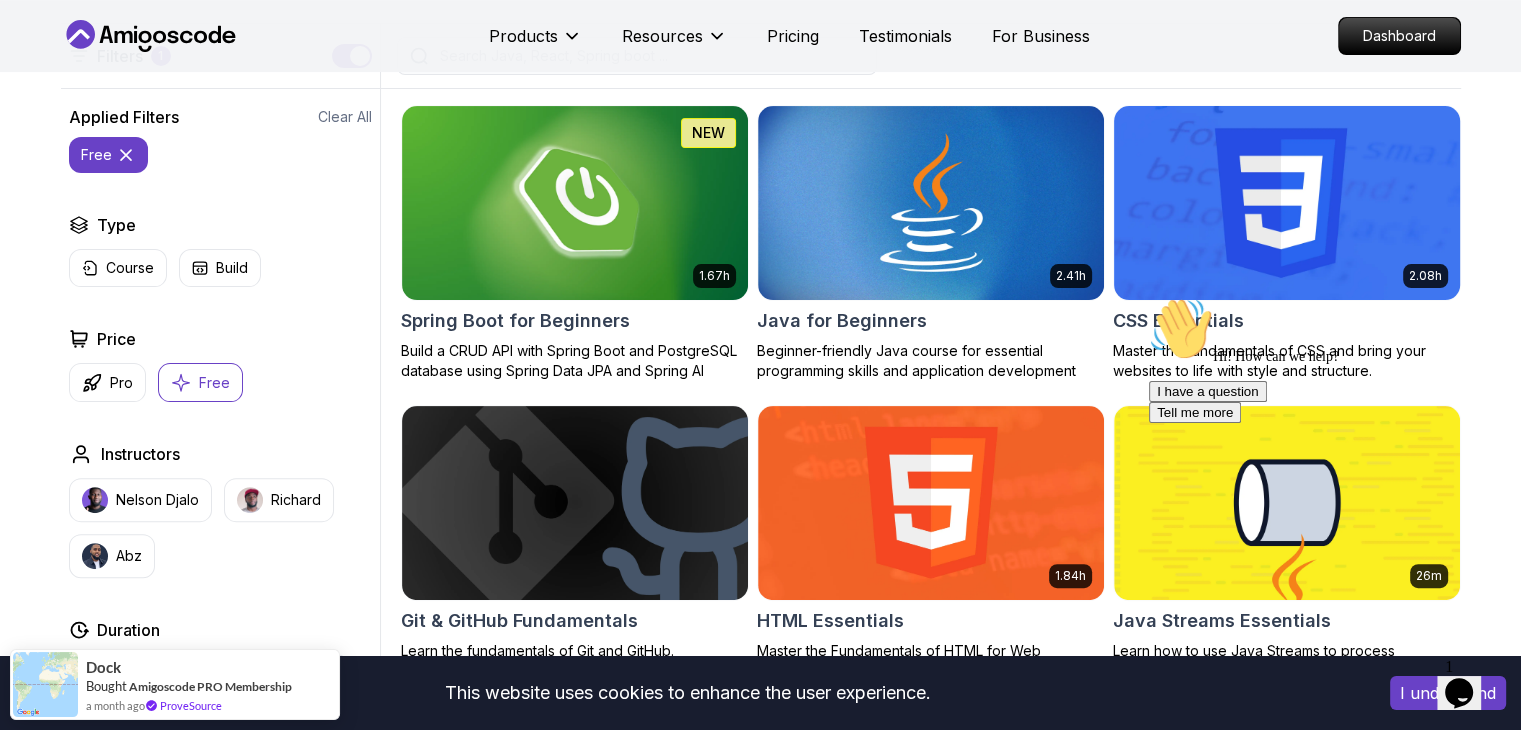 drag, startPoint x: 1239, startPoint y: 250, endPoint x: 1287, endPoint y: 261, distance: 49.24429 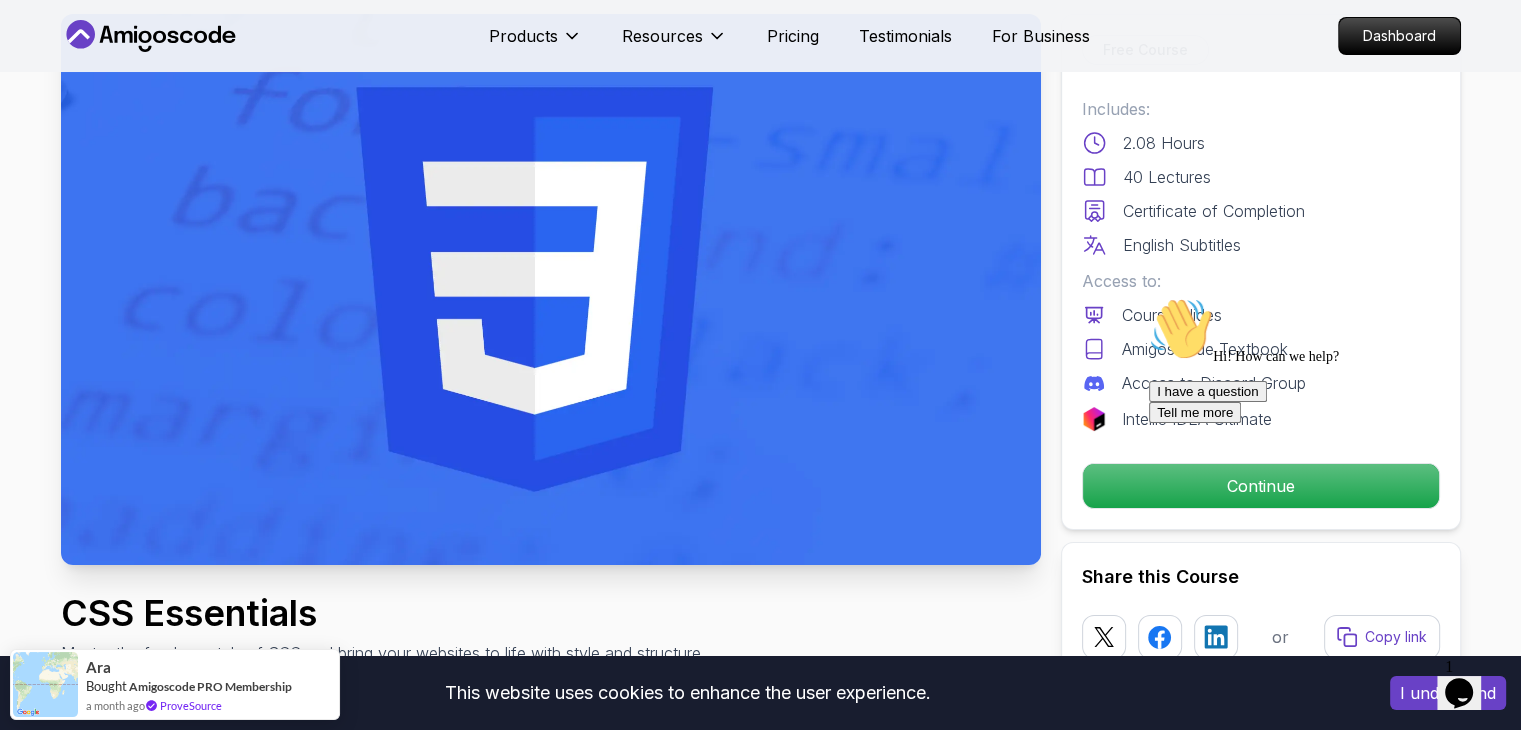 scroll, scrollTop: 107, scrollLeft: 0, axis: vertical 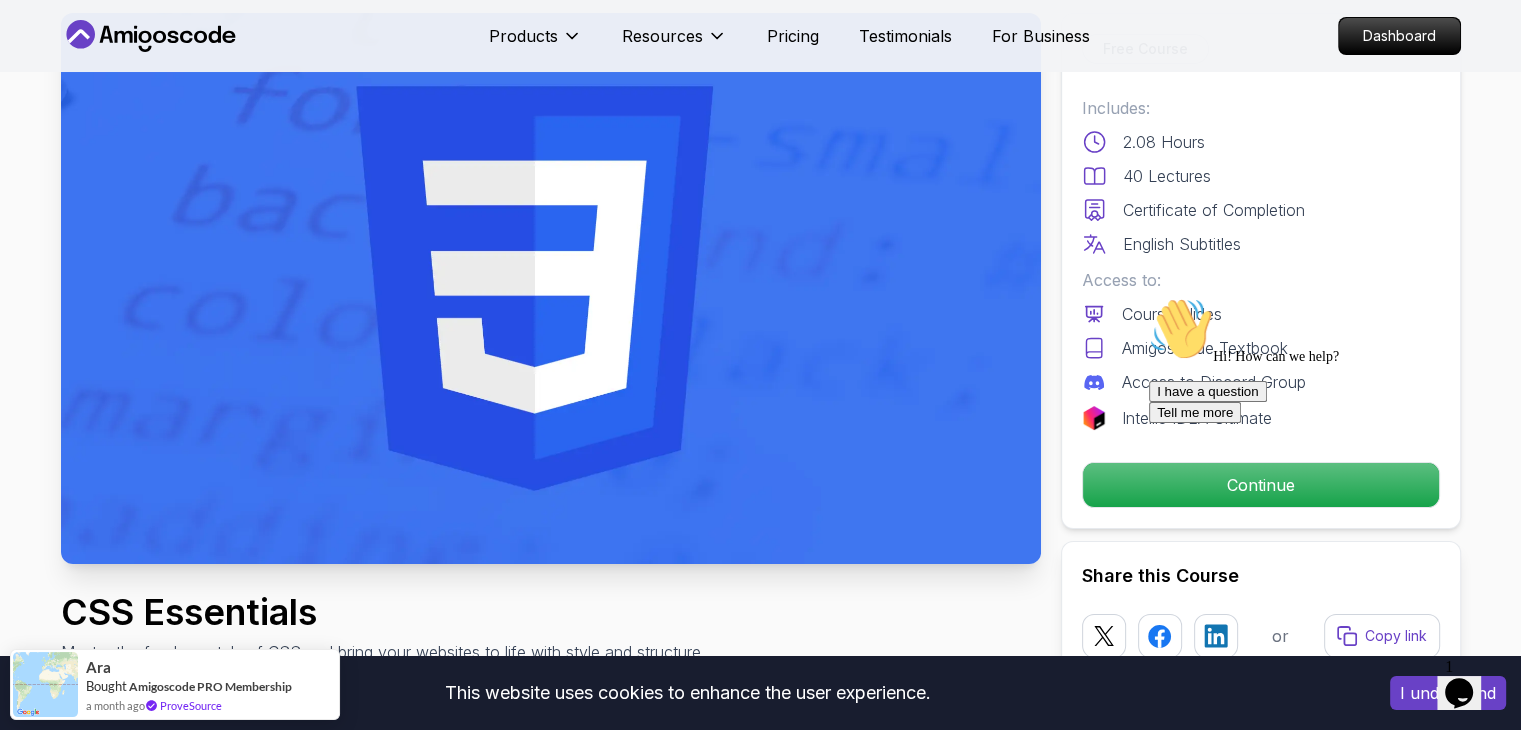 click on "Hi! How can we help?" at bounding box center (1329, 331) 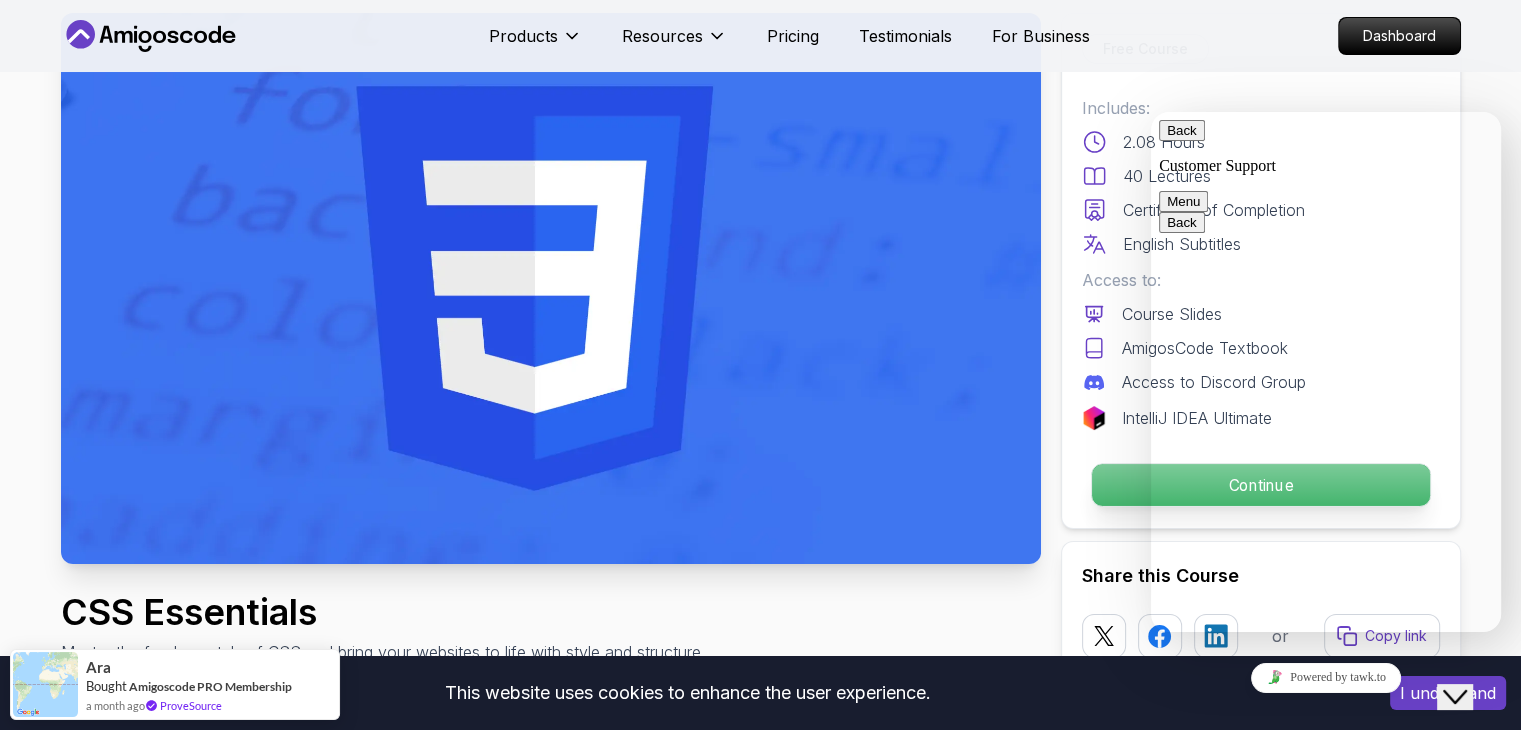 click on "Continue" at bounding box center [1260, 485] 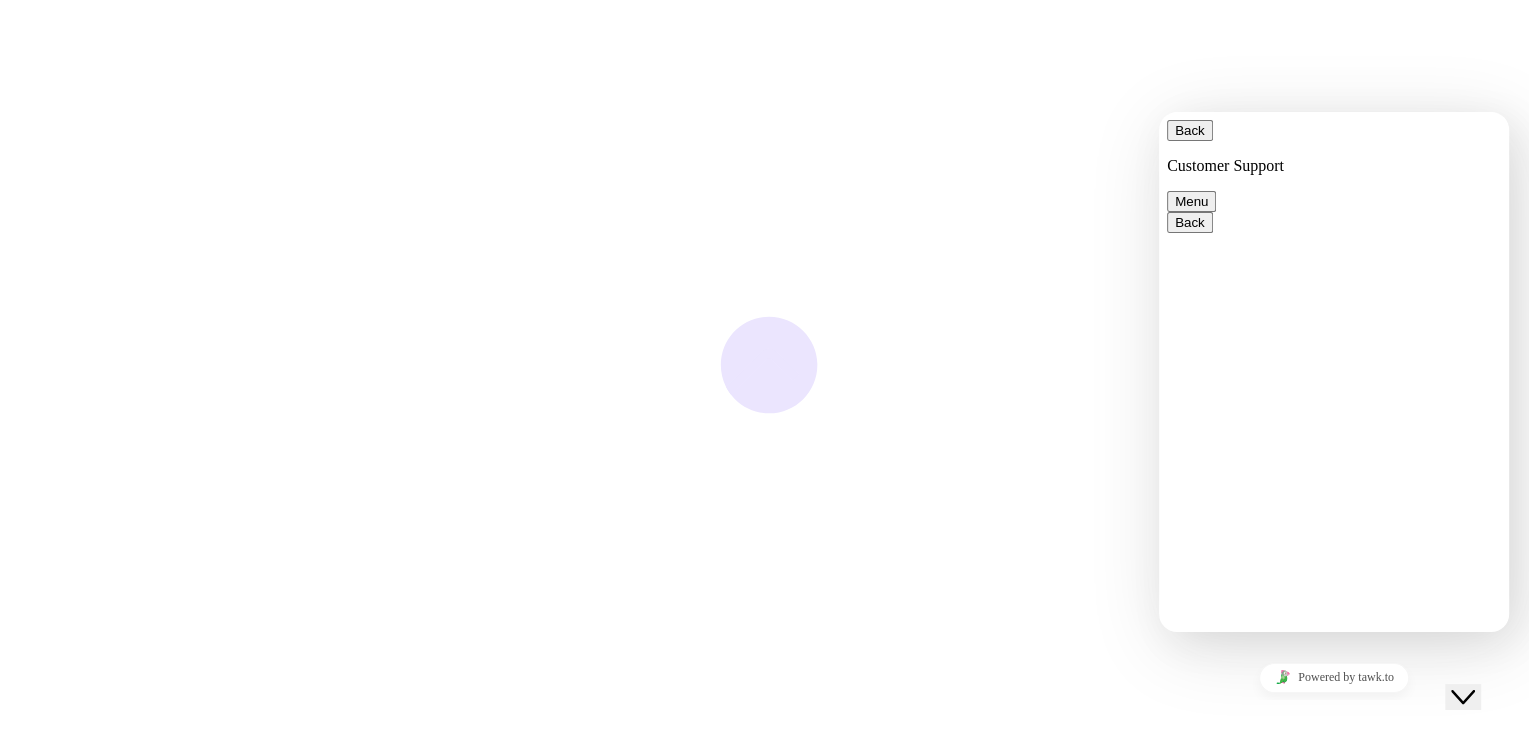 scroll, scrollTop: 0, scrollLeft: 0, axis: both 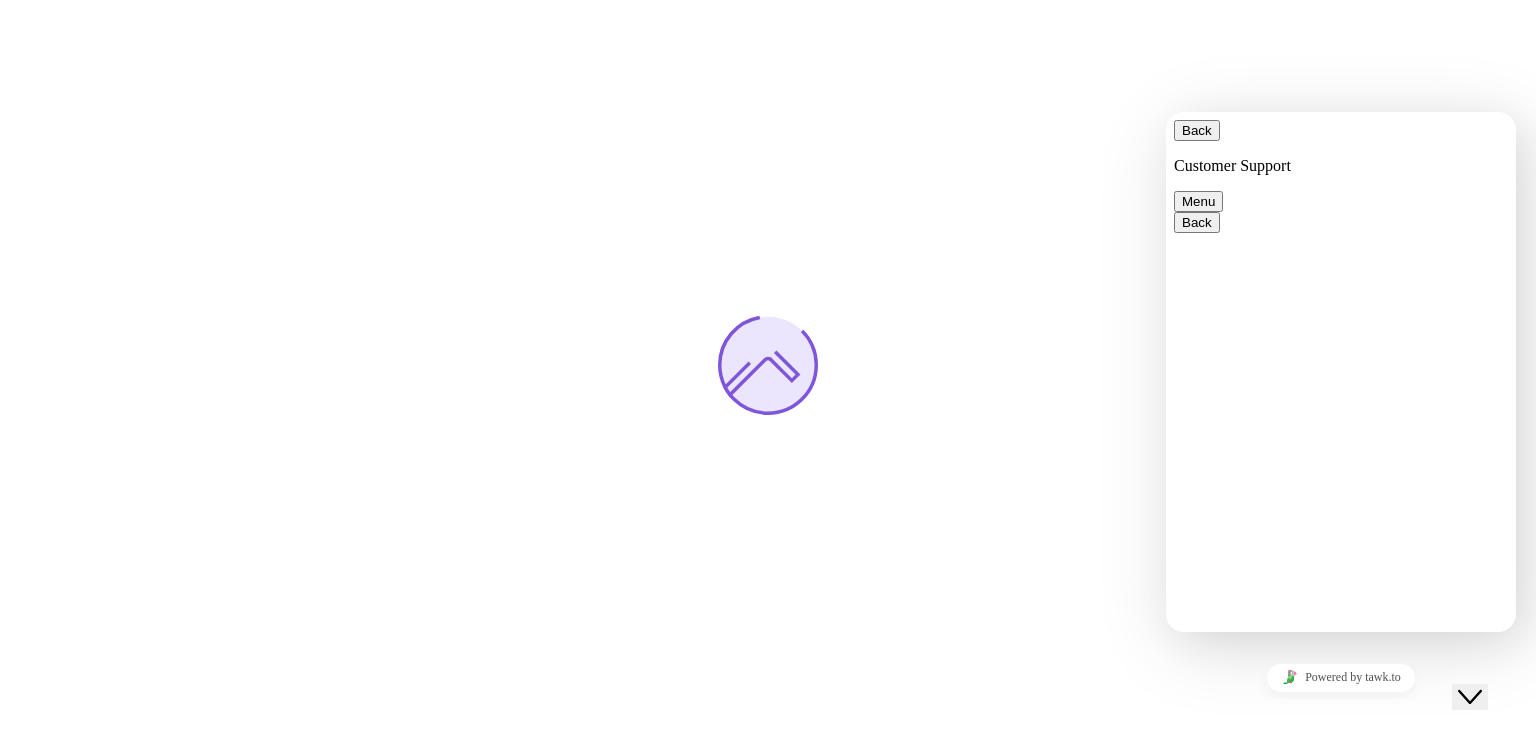click on "Close Chat This icon closes the chat window." at bounding box center [1470, 697] 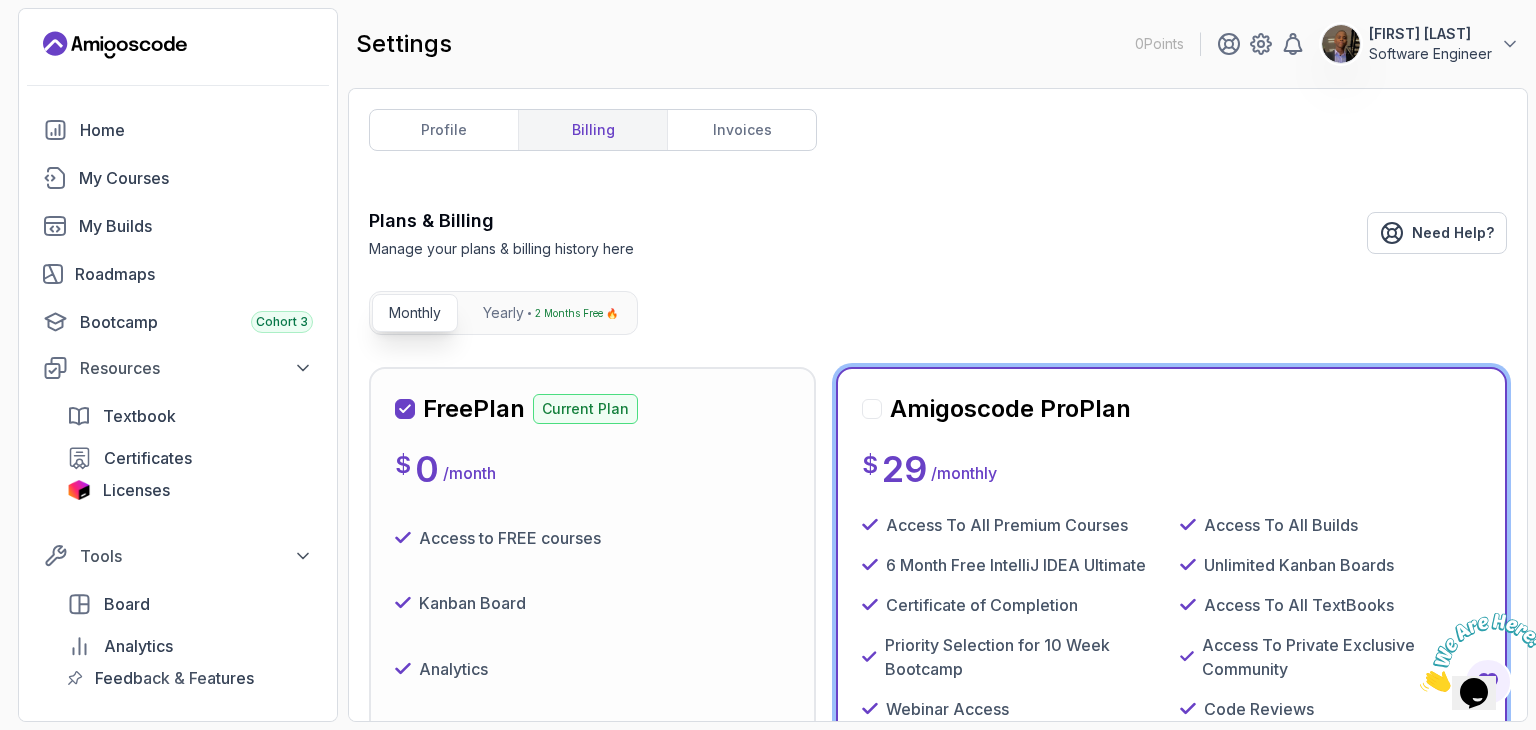 click on "Access To All Premium Courses Access To All Builds 6 Month Free IntelliJ IDEA Ultimate Unlimited Kanban Boards Certificate of Completion Access To All TextBooks Priority Selection for 10 Week Bootcamp Access To Private Exclusive Community Webinar Access Code Reviews Try for FREE 🎓 Career-ready content 💰 Less than $1/day" at bounding box center (1171, 657) 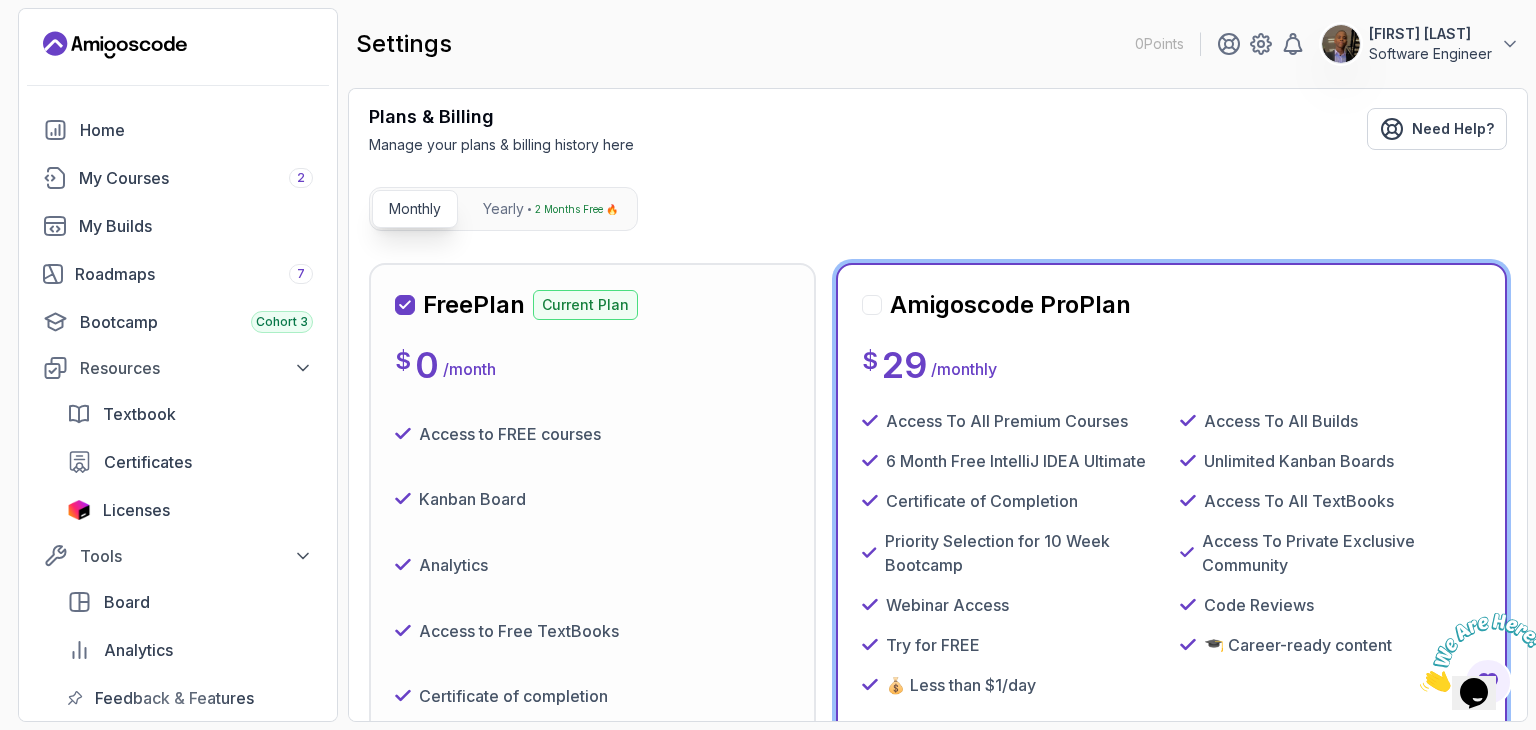 scroll, scrollTop: 0, scrollLeft: 0, axis: both 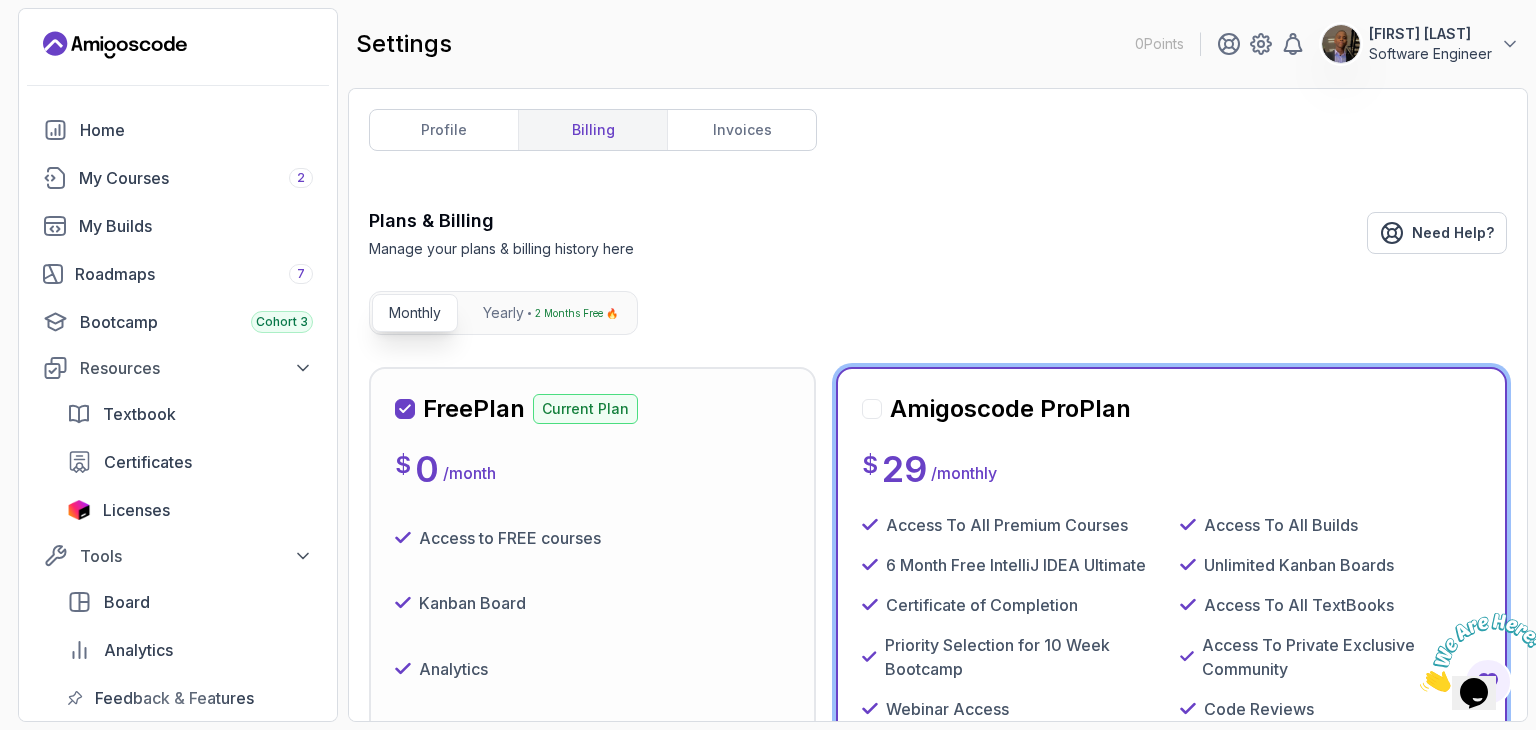 click on "Free  Plan Current Plan $ 0 / month Access to FREE courses Kanban Board Analytics Access to Free TextBooks Certificate of completion 3 Month Free IntelliJ IDEA Ultimate Current Plan" at bounding box center (592, 675) 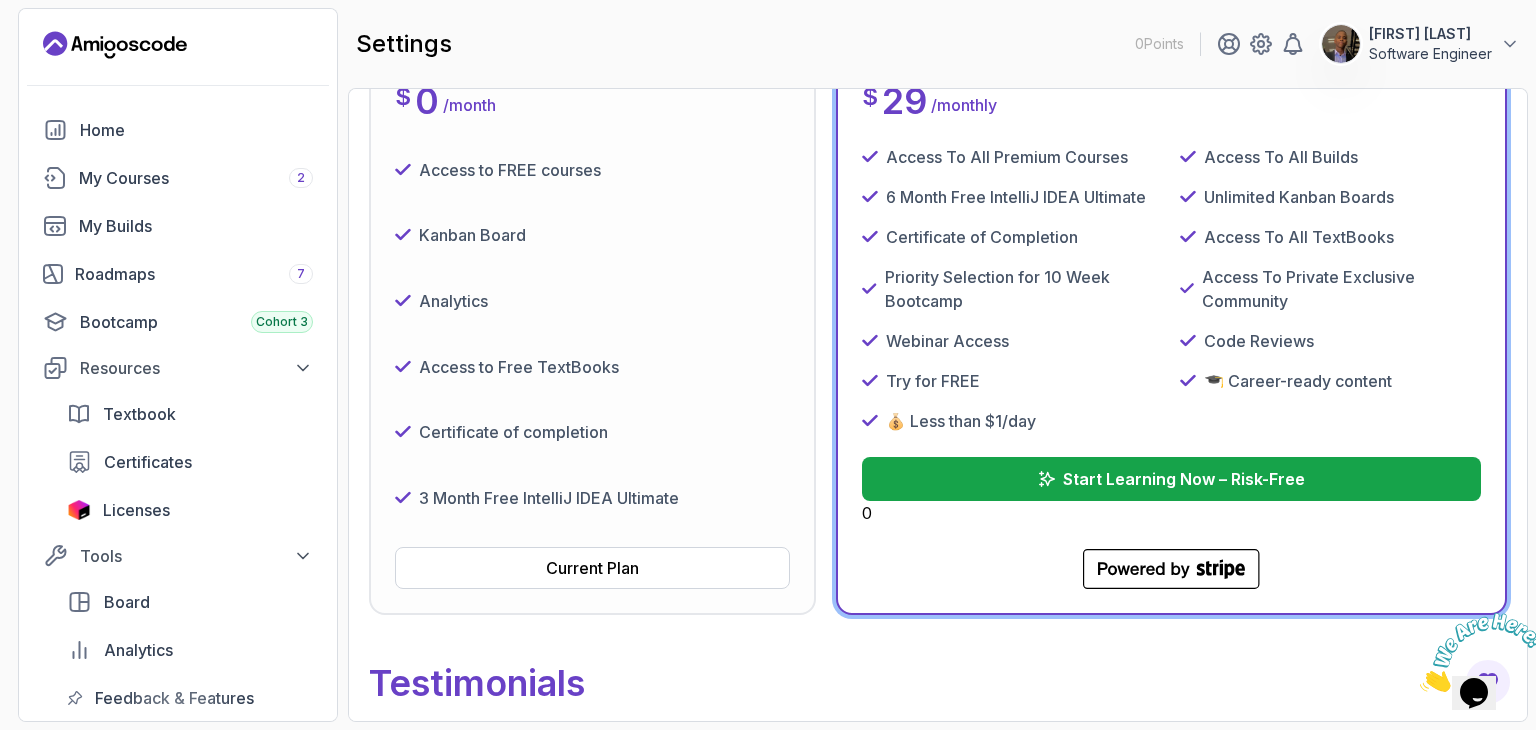 scroll, scrollTop: 368, scrollLeft: 0, axis: vertical 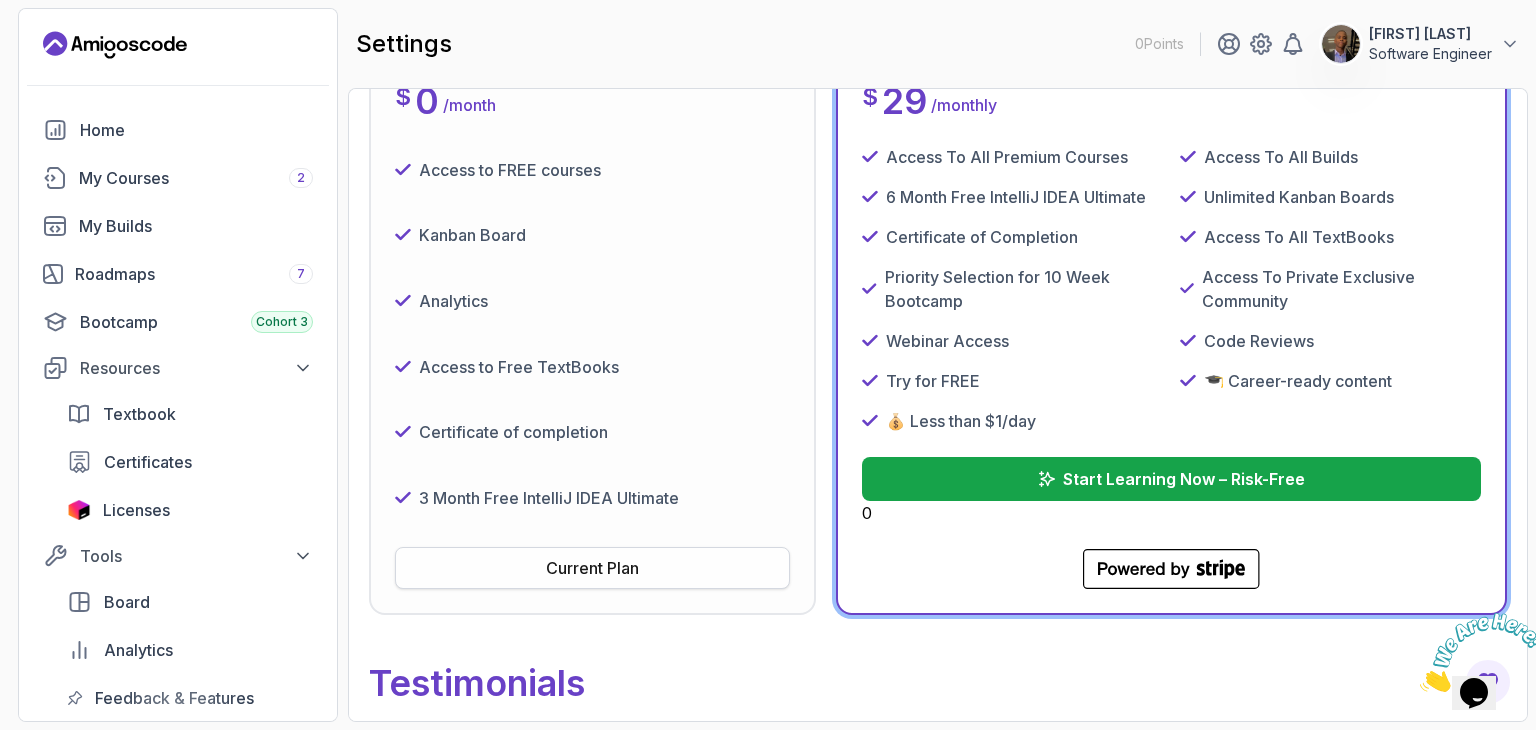 click on "Current Plan" at bounding box center (592, 568) 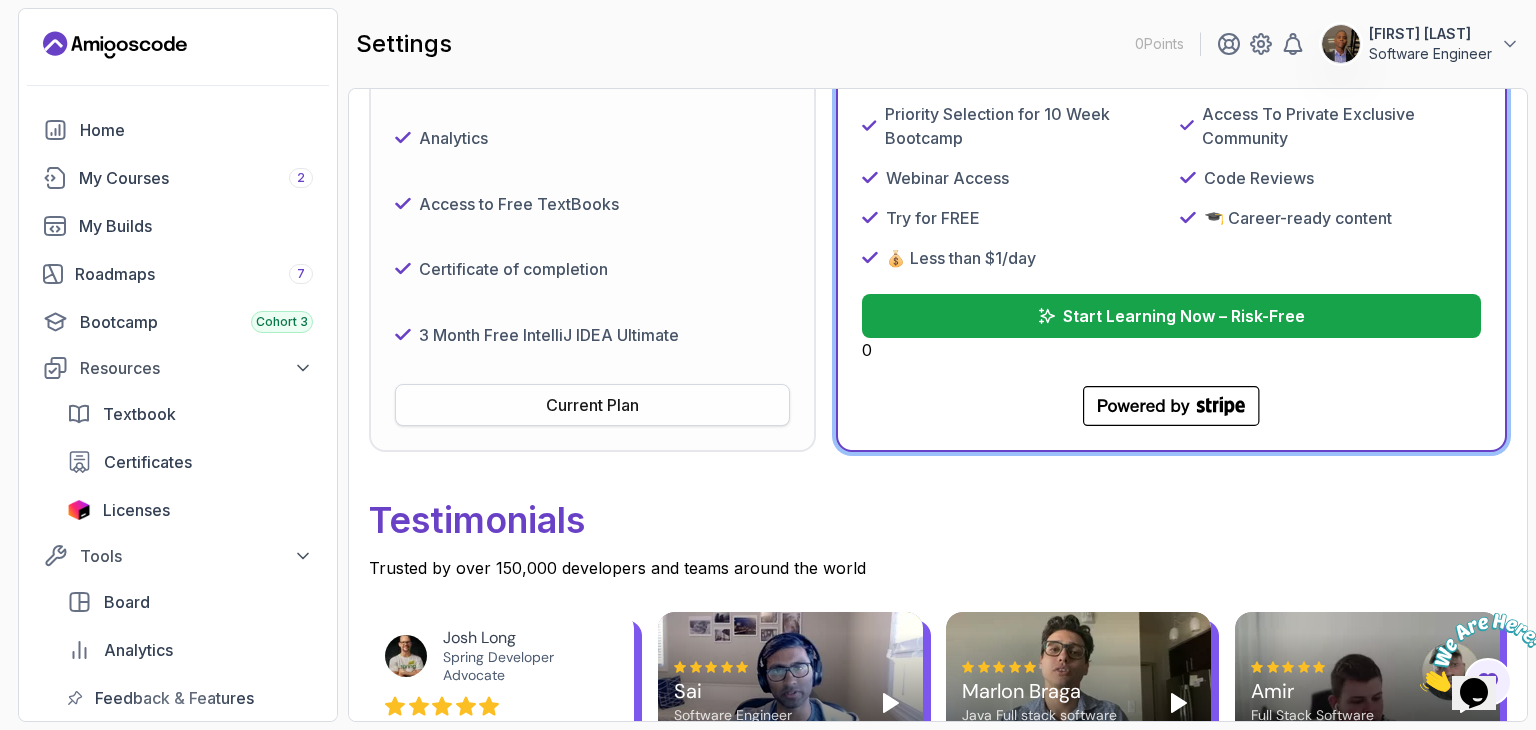 scroll, scrollTop: 534, scrollLeft: 0, axis: vertical 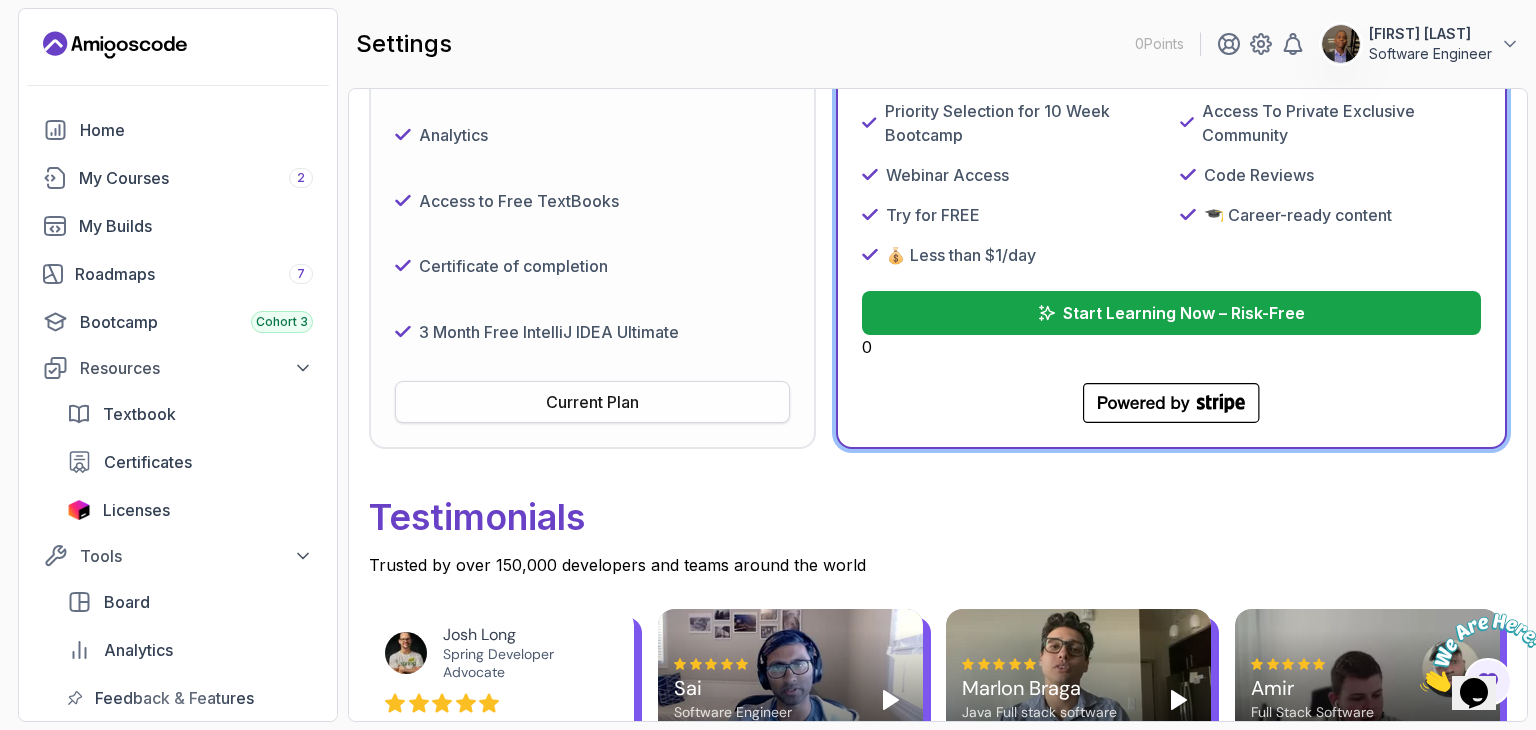 click on "Current Plan" at bounding box center (592, 402) 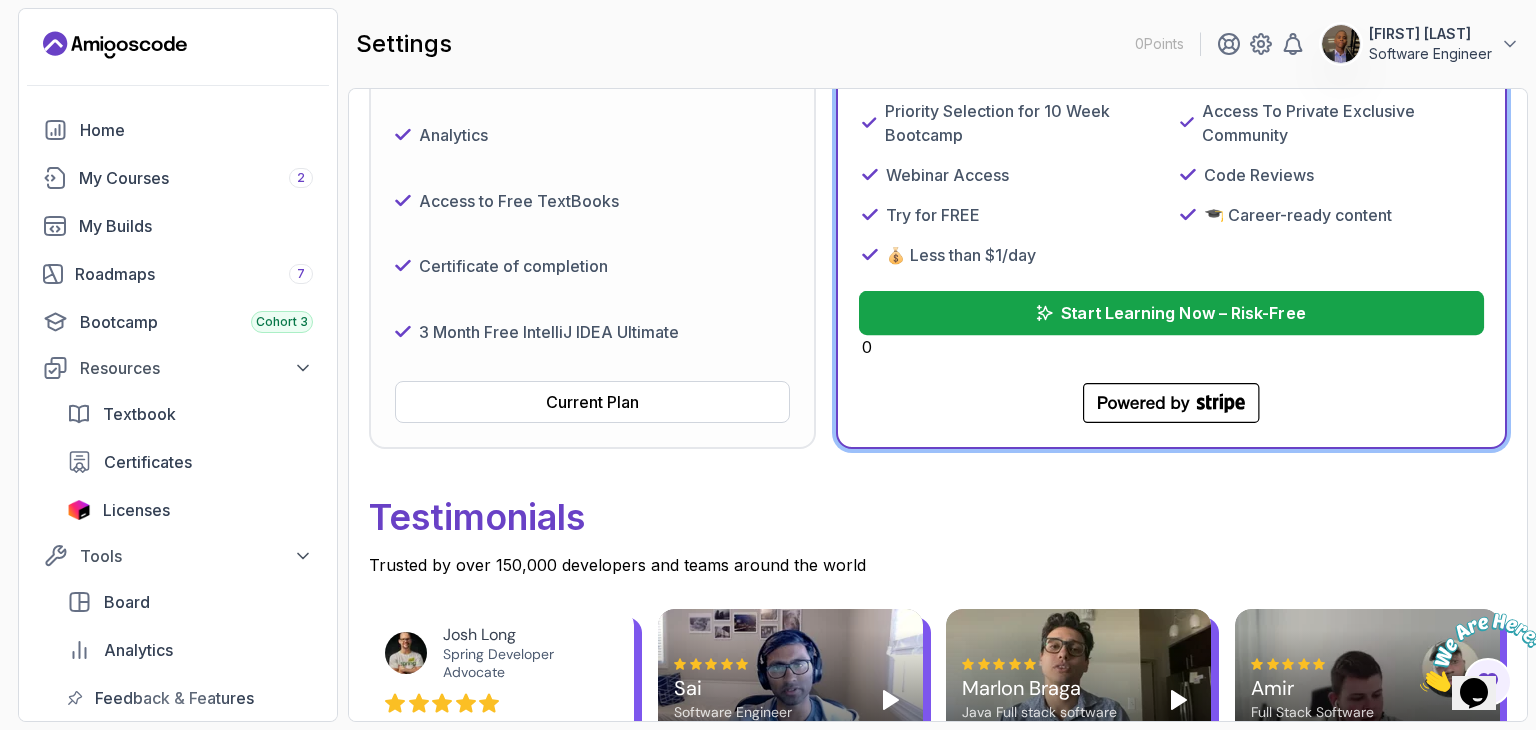 click on "Start Learning Now – Risk-Free" at bounding box center [1171, 313] 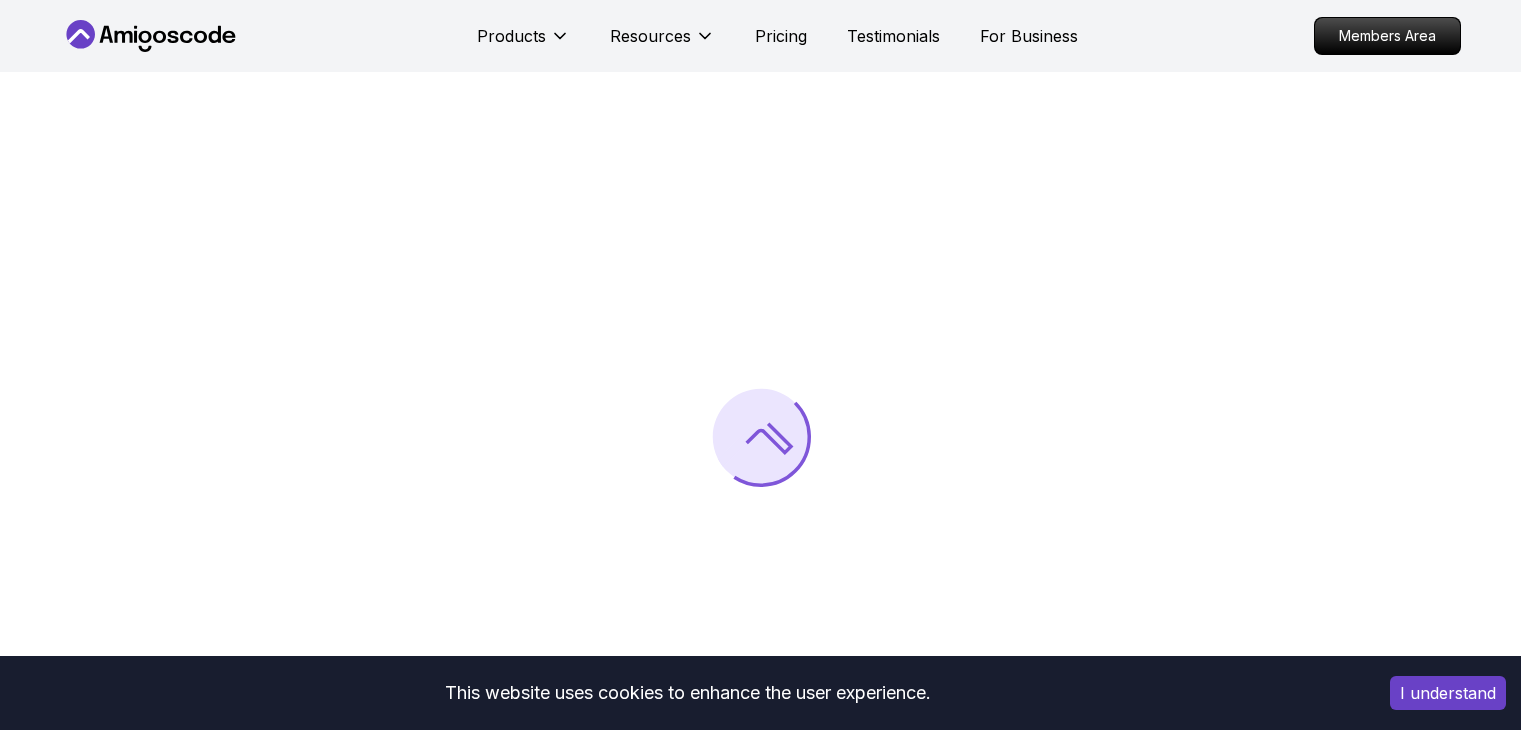 scroll, scrollTop: 0, scrollLeft: 0, axis: both 